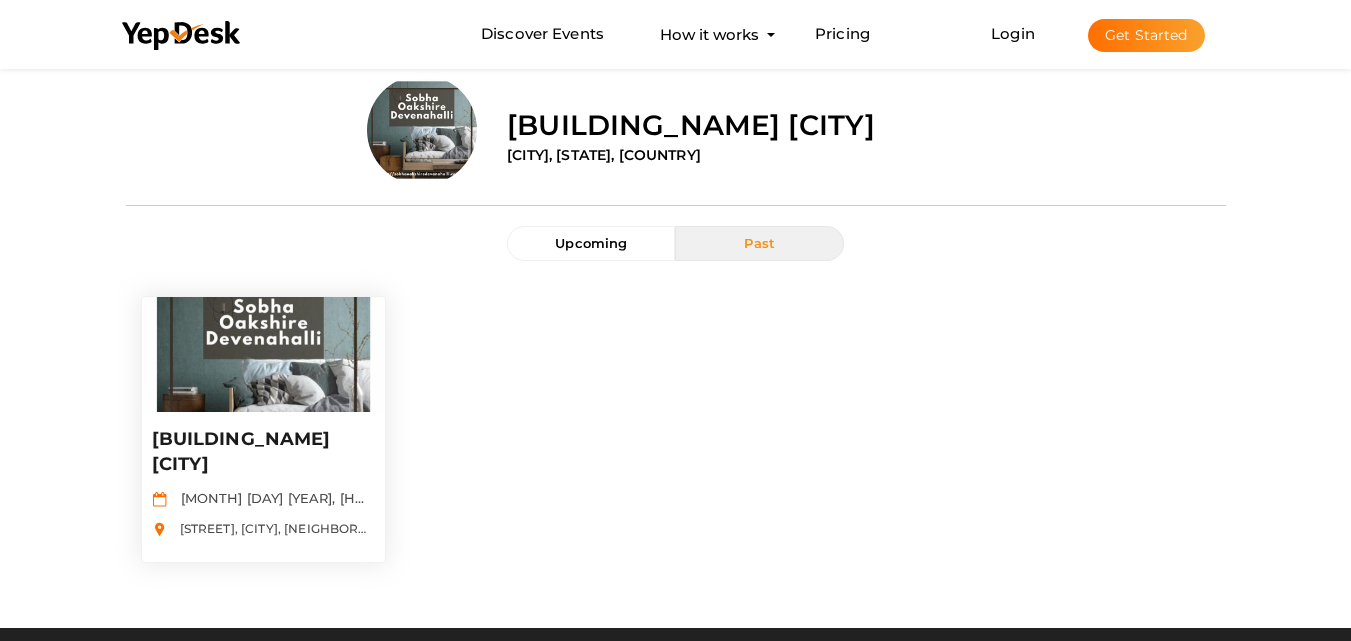 scroll, scrollTop: 0, scrollLeft: 0, axis: both 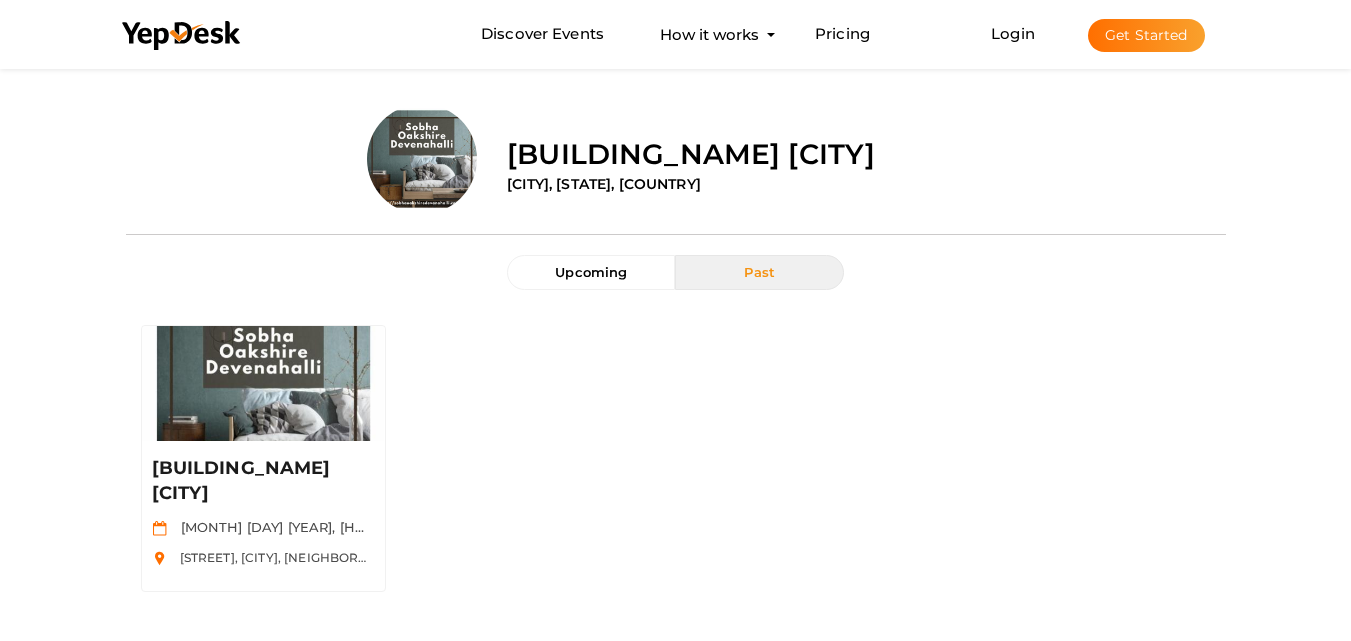 click on "Get Started" at bounding box center (1146, 35) 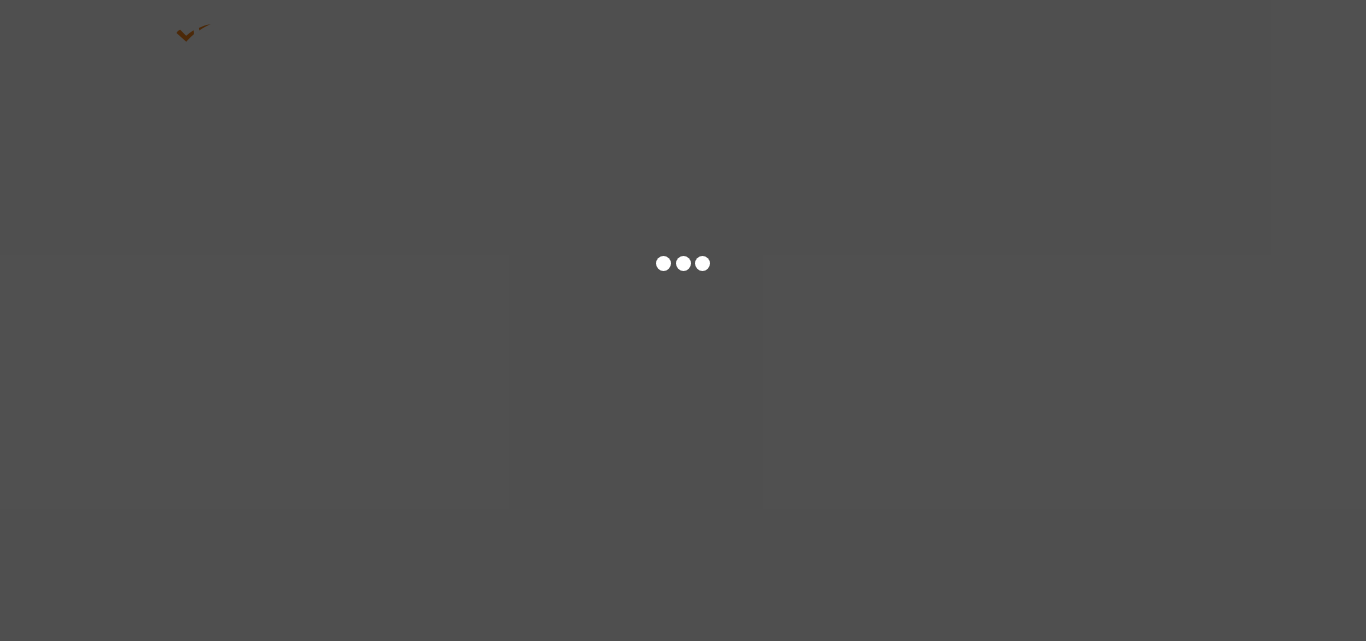 scroll, scrollTop: 0, scrollLeft: 0, axis: both 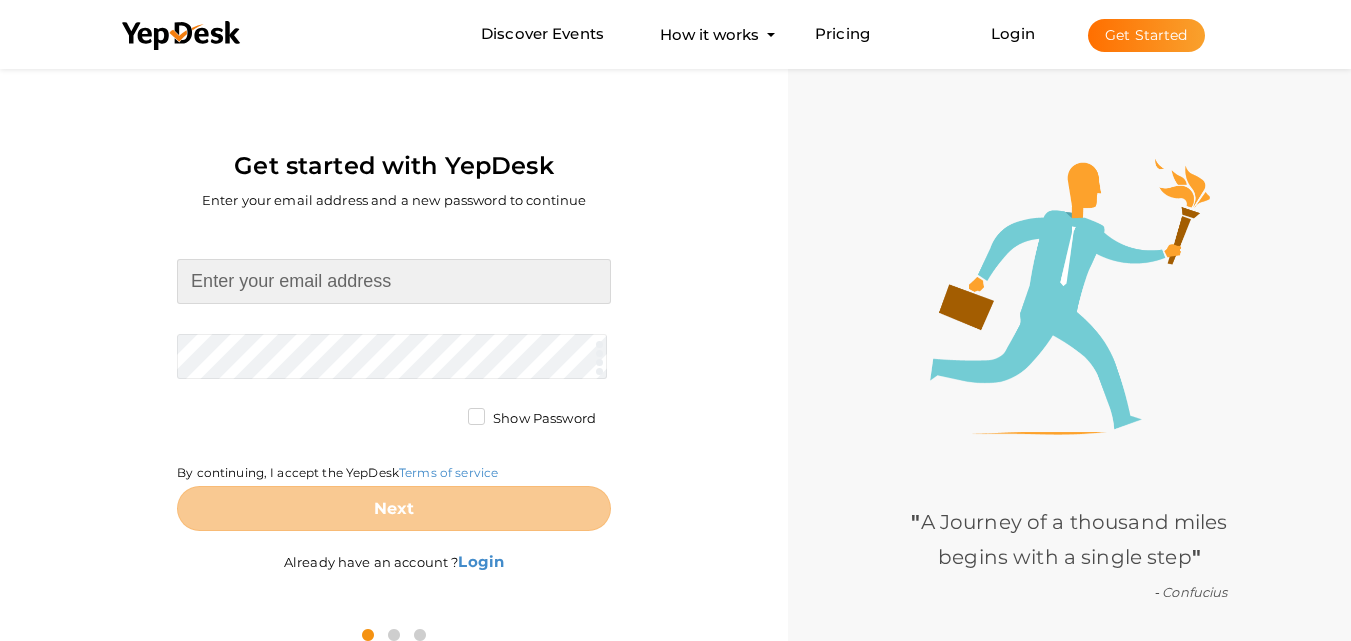 click at bounding box center (394, 281) 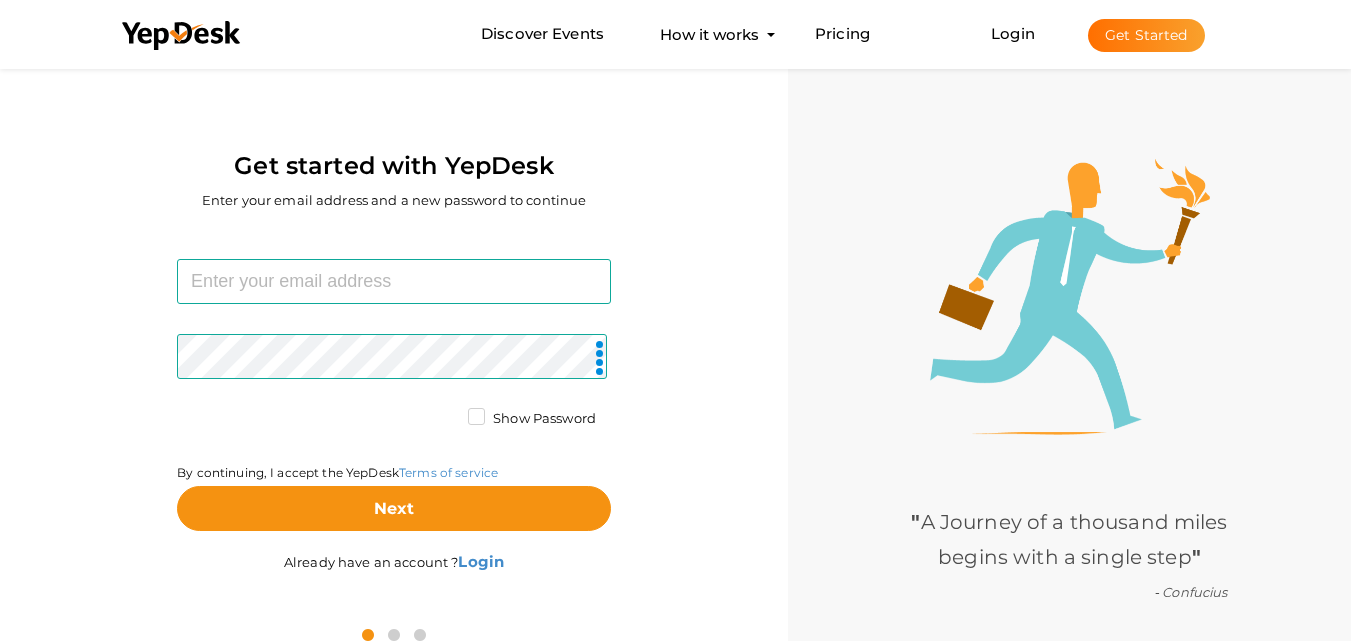 drag, startPoint x: 437, startPoint y: 501, endPoint x: 595, endPoint y: 459, distance: 163.487 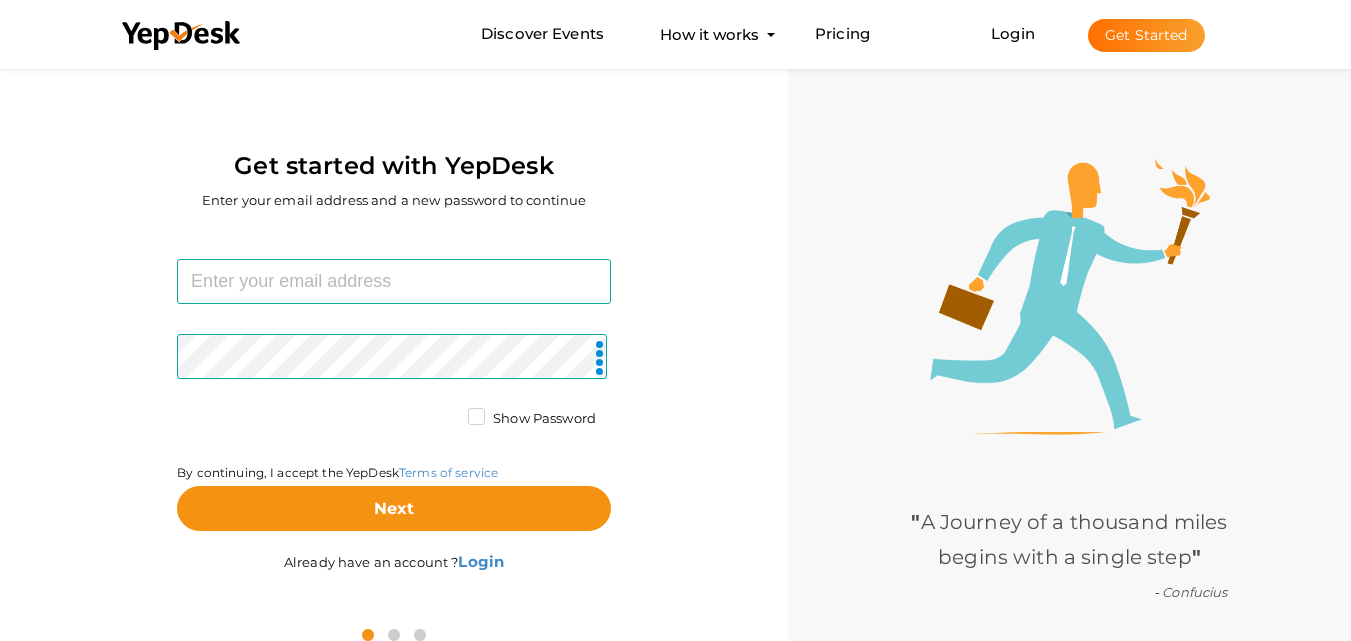 click on "exoticasector22d@gmail.com   Required.
Invalid
email.   Checking
You already have a YepDesk
account. Please  Sign in  your account to create
an organization / group.
Required.
Passwords must be between 4 and 20 characters.
Show Password
By continuing, I accept the YepDesk  Terms of
service
Next" at bounding box center [394, 395] 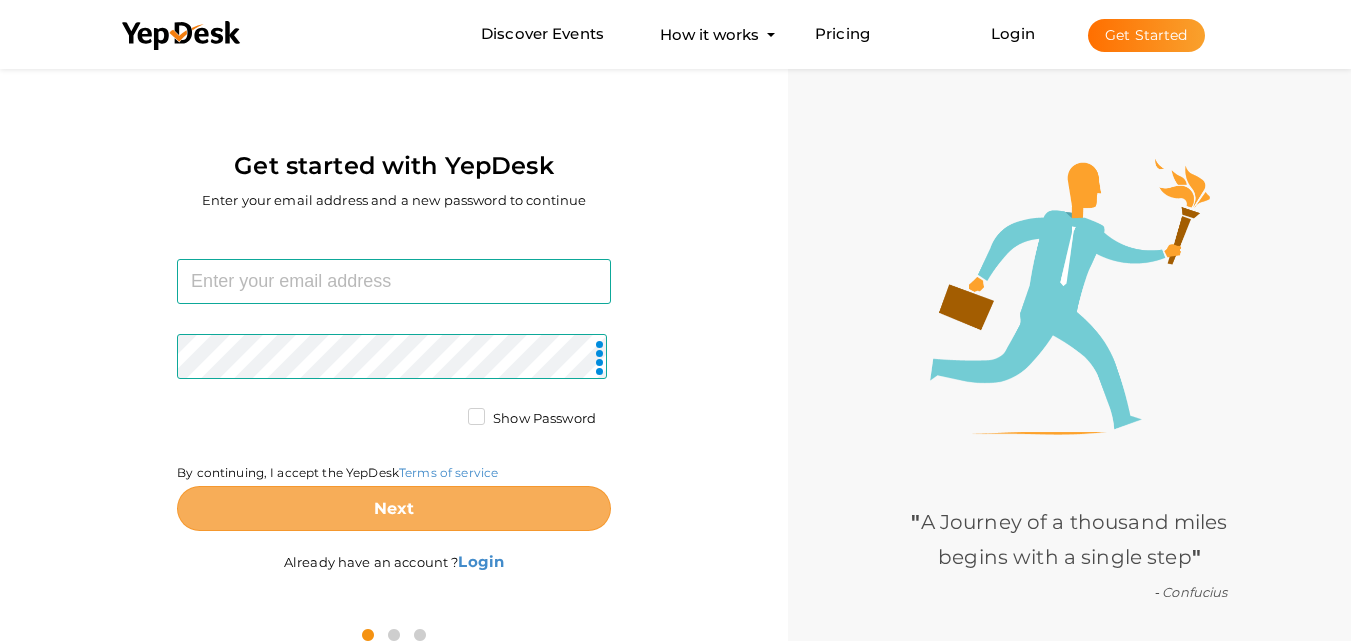 click on "Next" at bounding box center [394, 508] 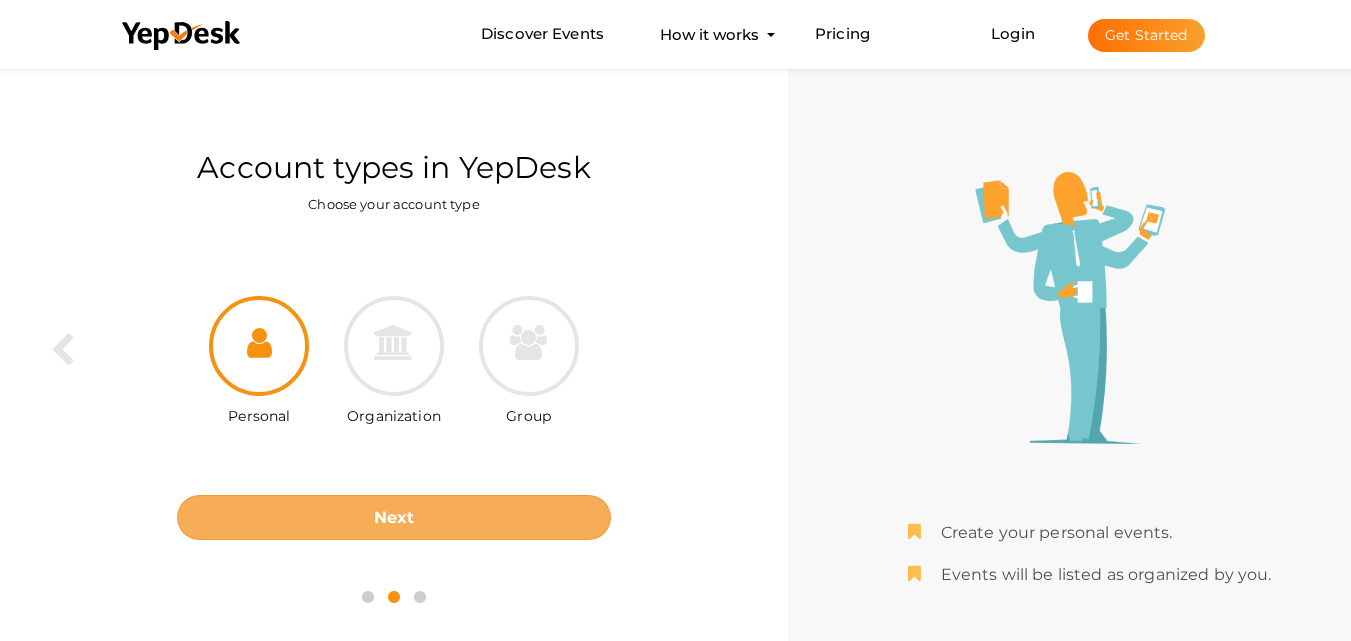 click on "Next" at bounding box center [394, 517] 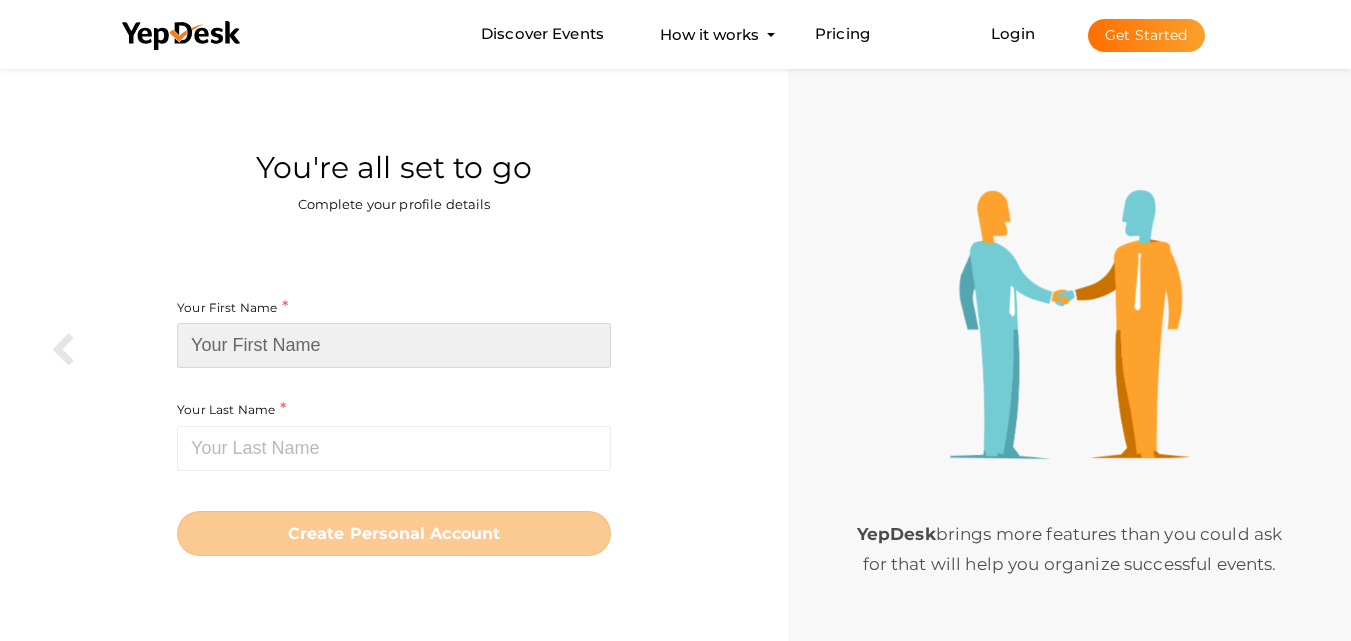 click at bounding box center (394, 345) 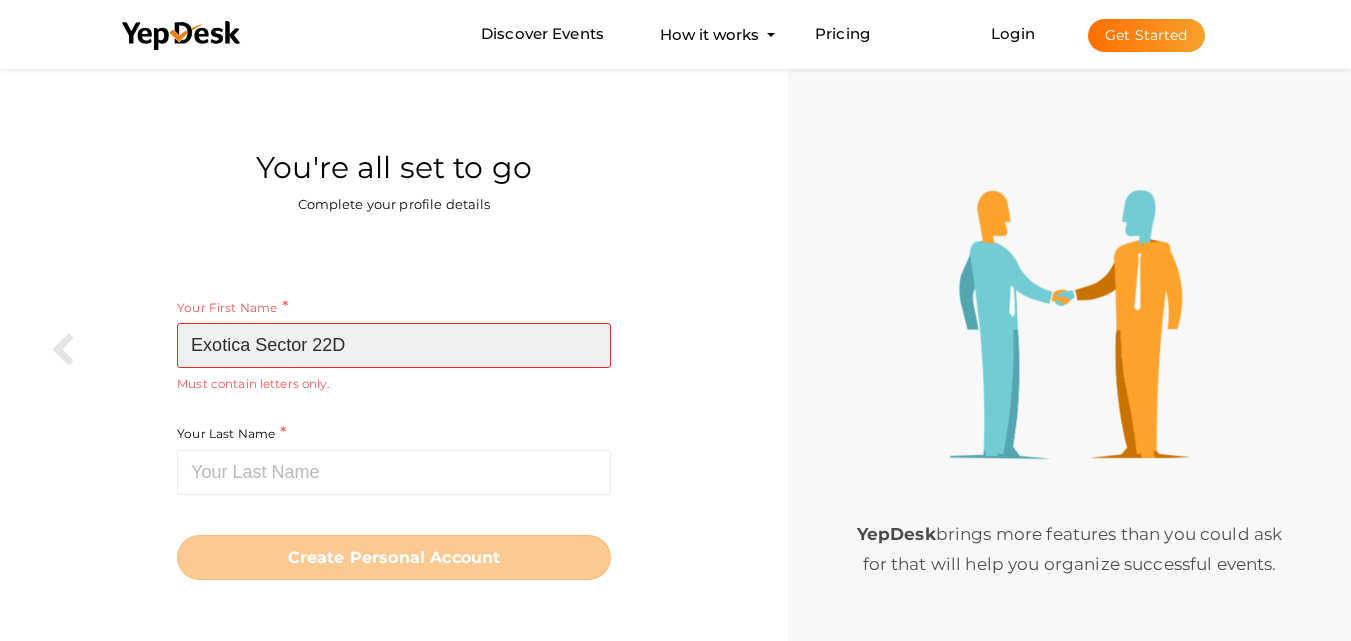drag, startPoint x: 254, startPoint y: 343, endPoint x: 419, endPoint y: 343, distance: 165 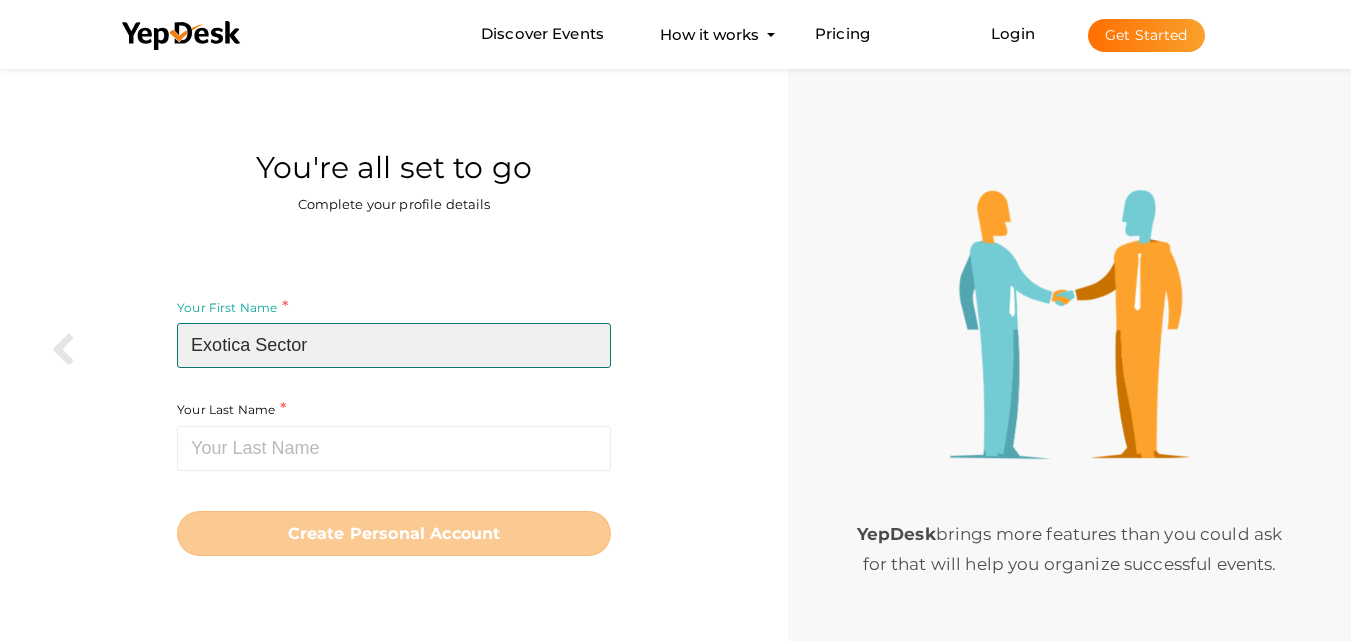 drag, startPoint x: 256, startPoint y: 342, endPoint x: 335, endPoint y: 343, distance: 79.00633 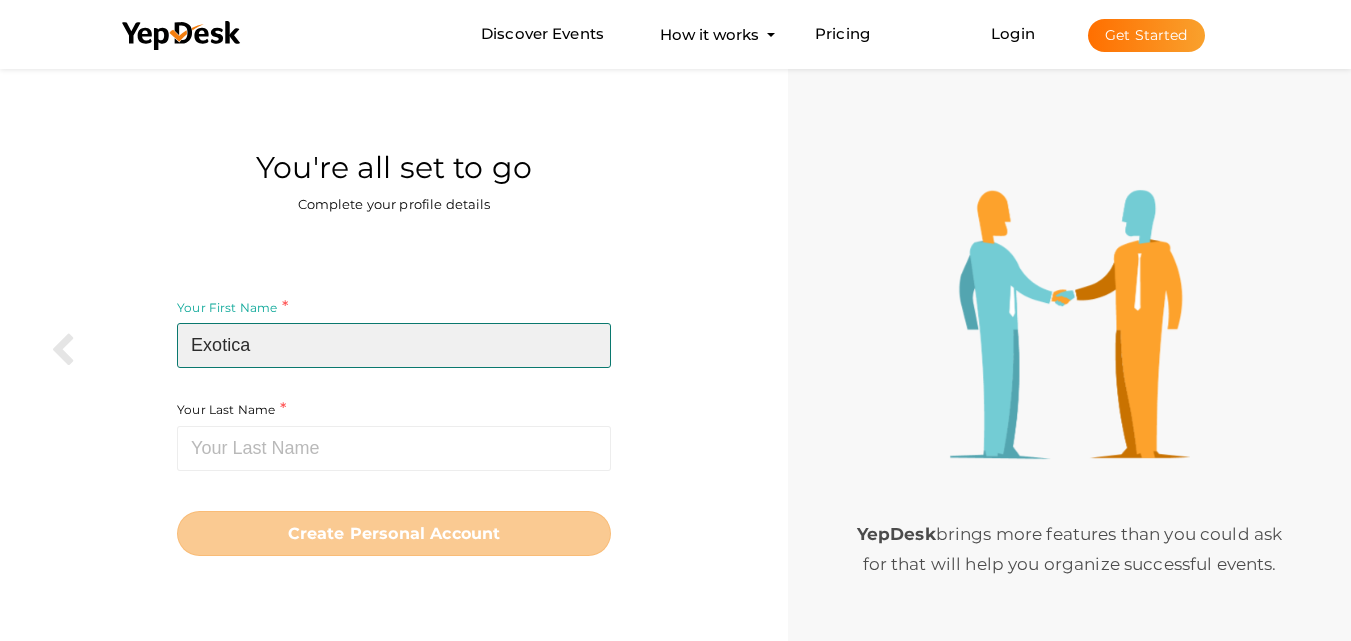 type on "Exotica" 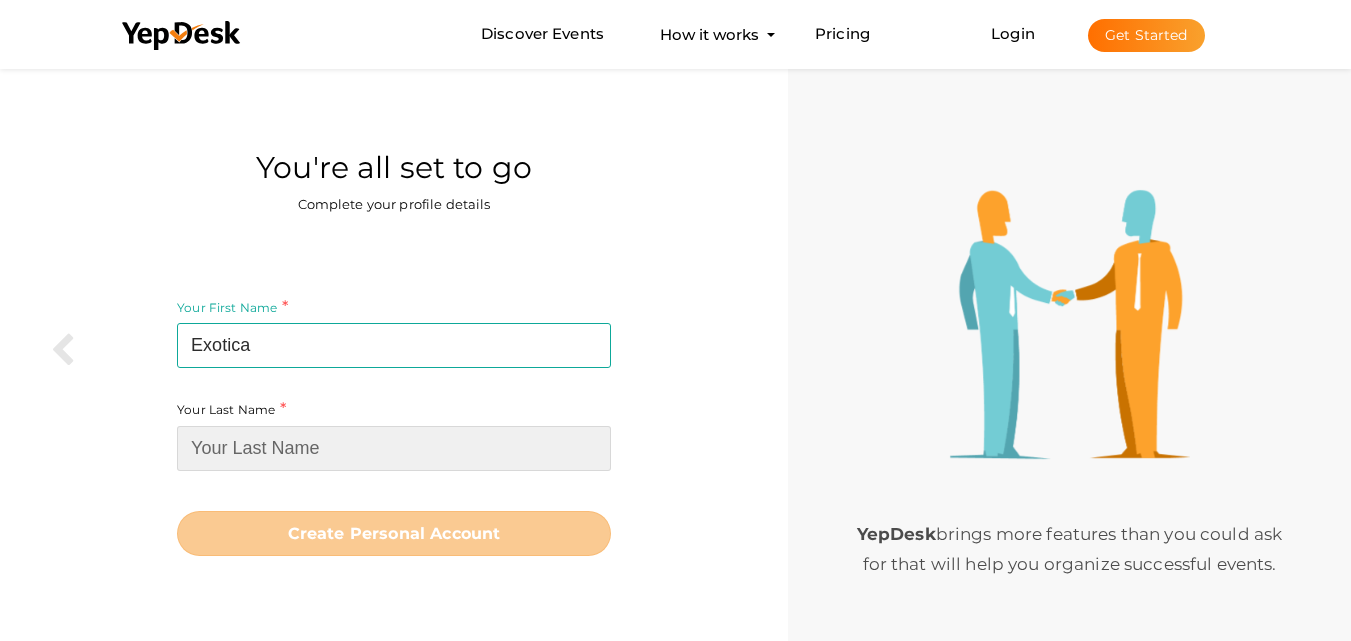 click at bounding box center (394, 448) 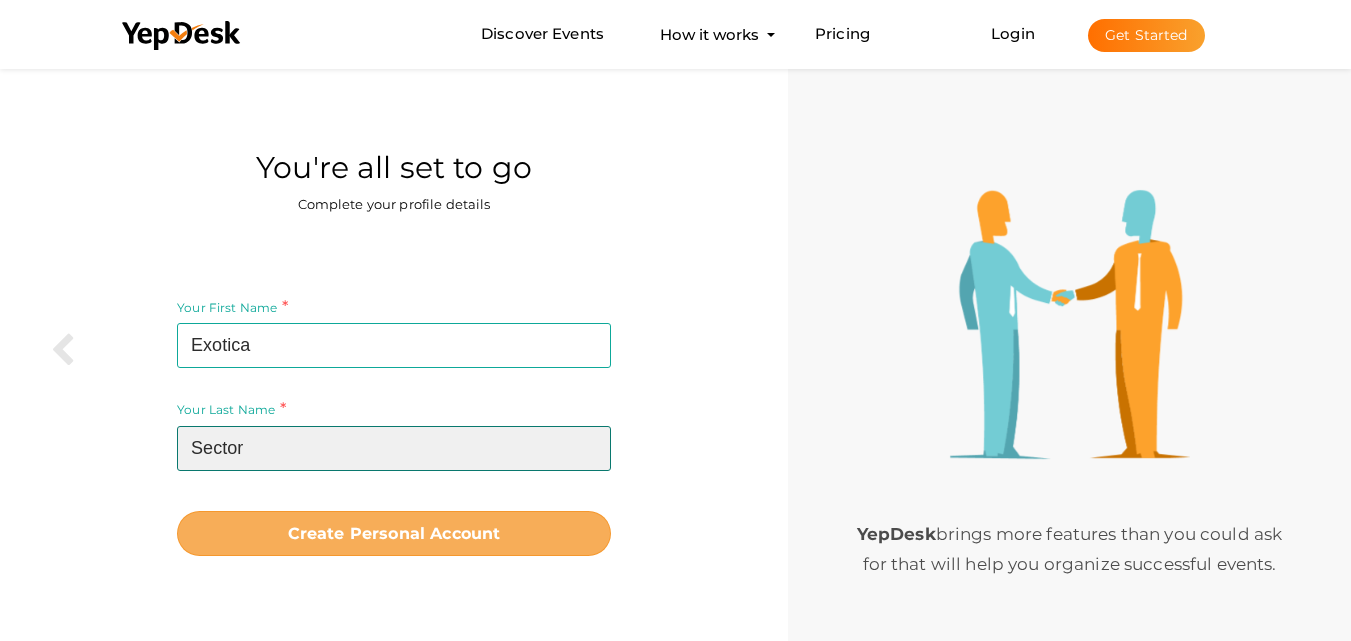 type on "Sector" 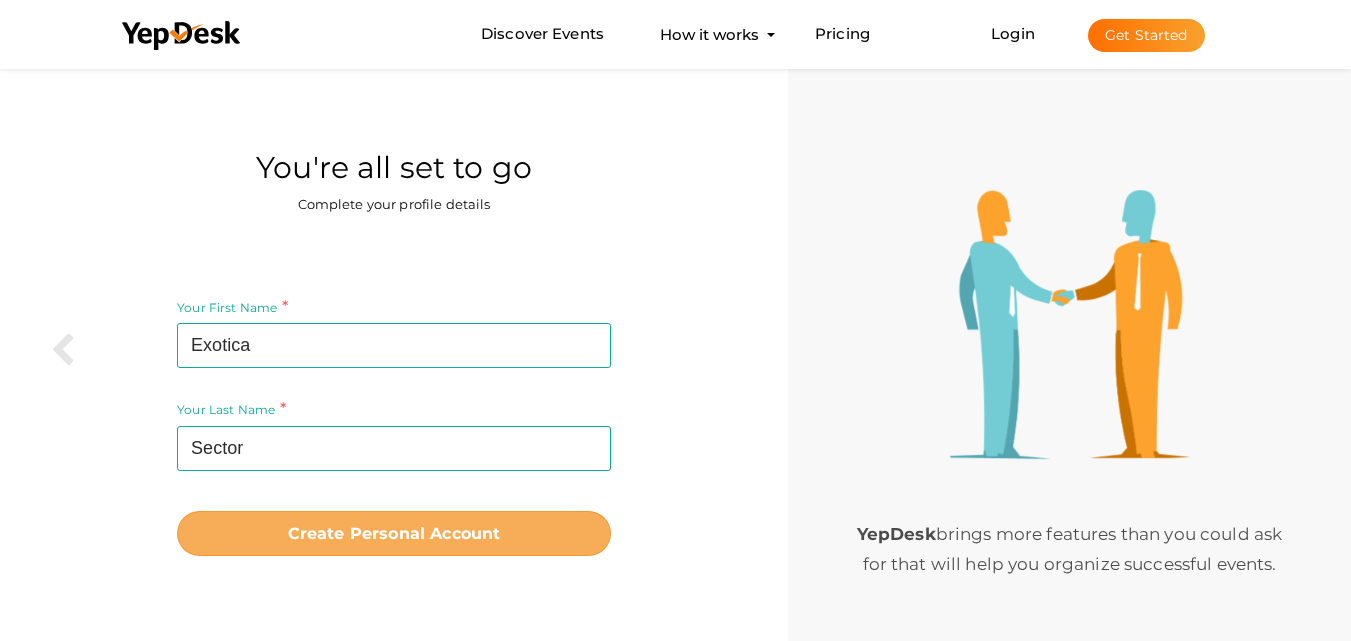click on "Create
Personal Account" at bounding box center [394, 533] 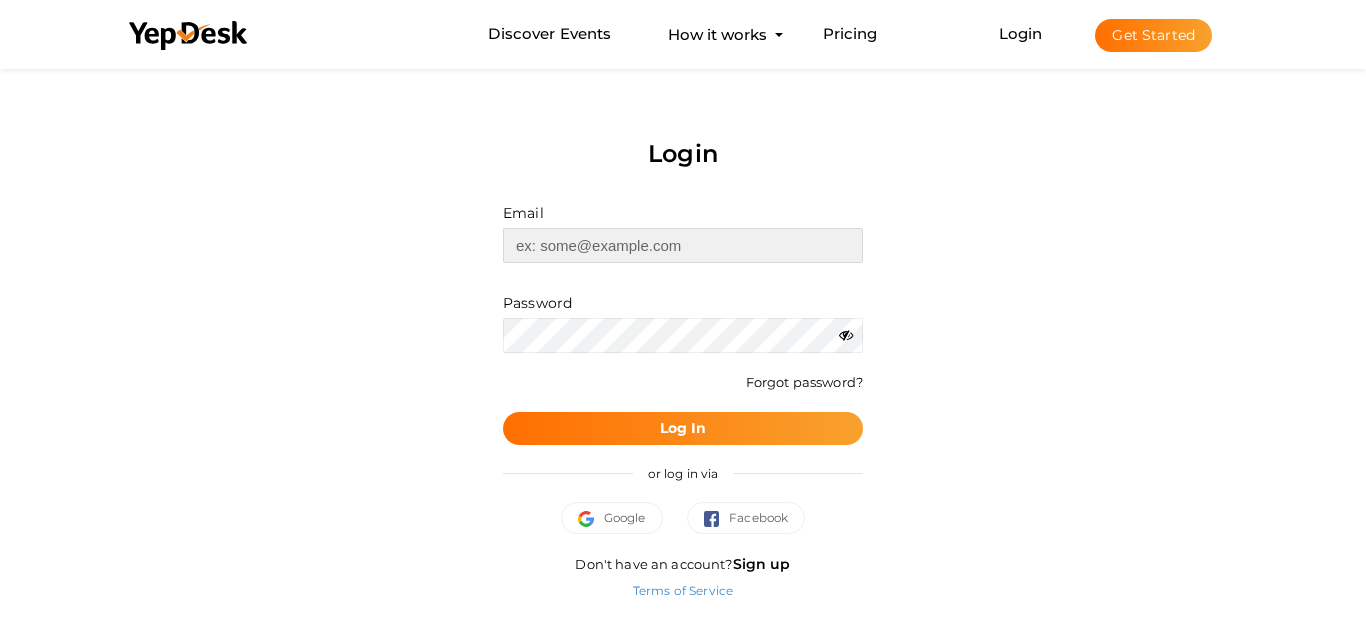 click at bounding box center [683, 245] 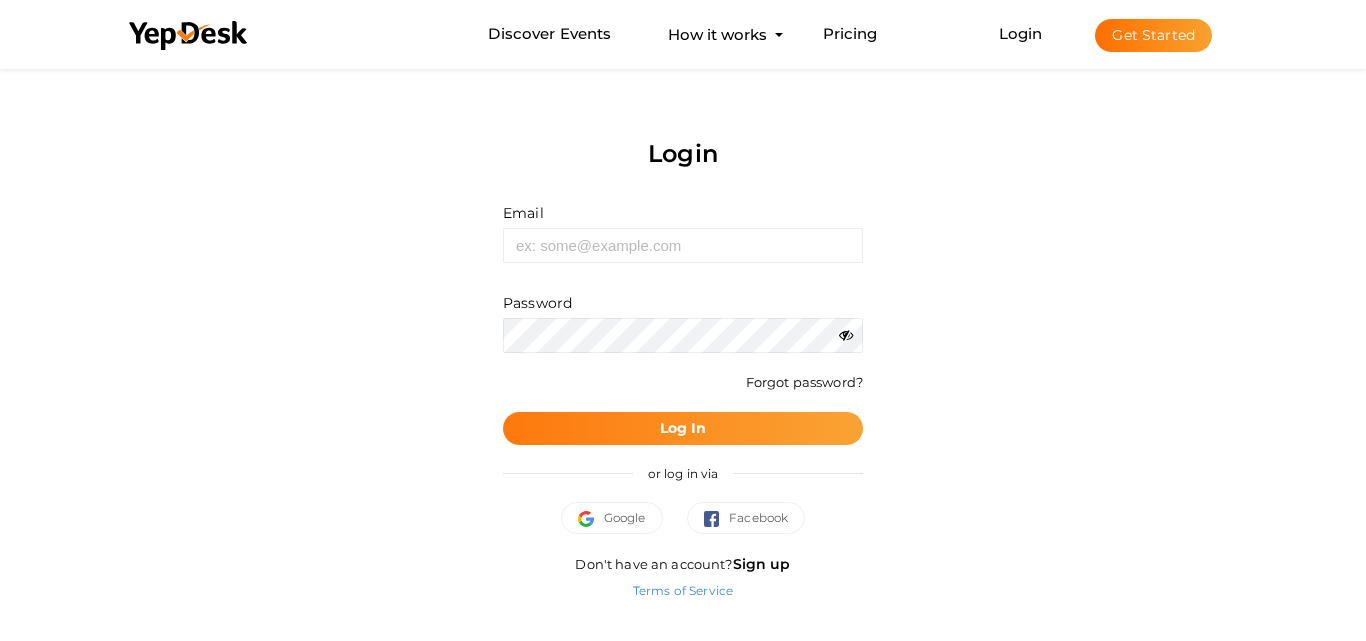 click on "Log In" at bounding box center [683, 428] 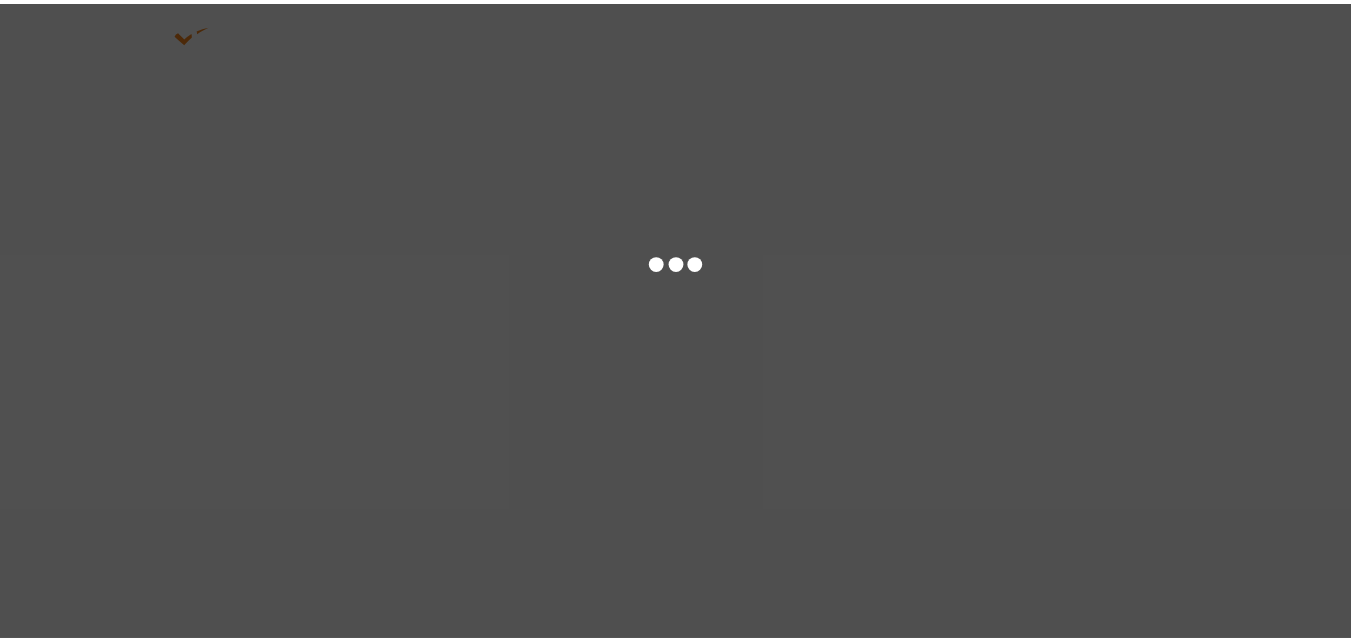 scroll, scrollTop: 0, scrollLeft: 0, axis: both 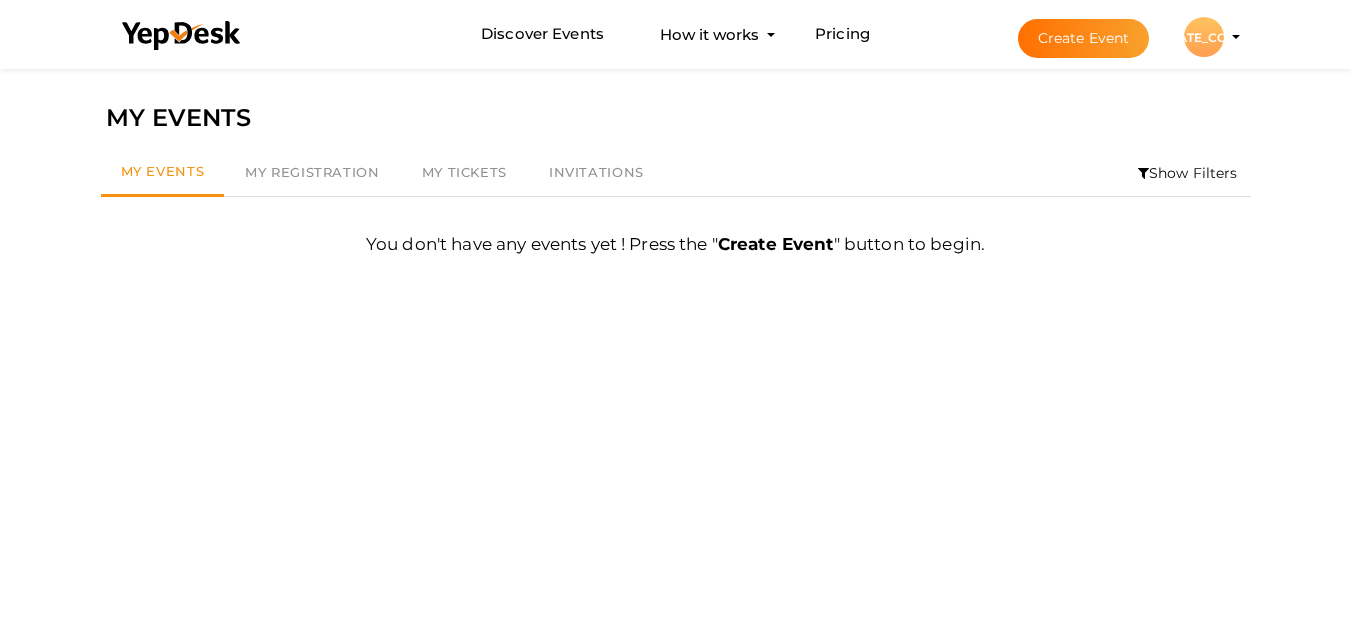 click on "[STATE_CODE]" at bounding box center (1204, 37) 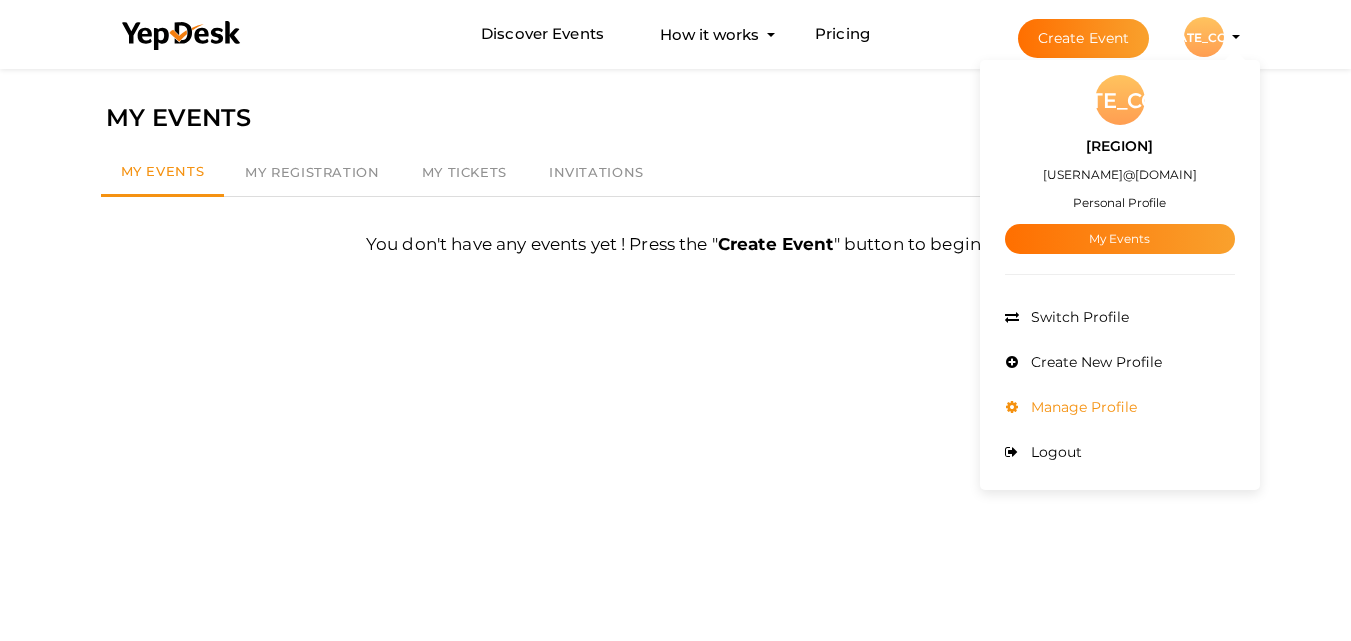 click on "Manage Profile" at bounding box center (1081, 407) 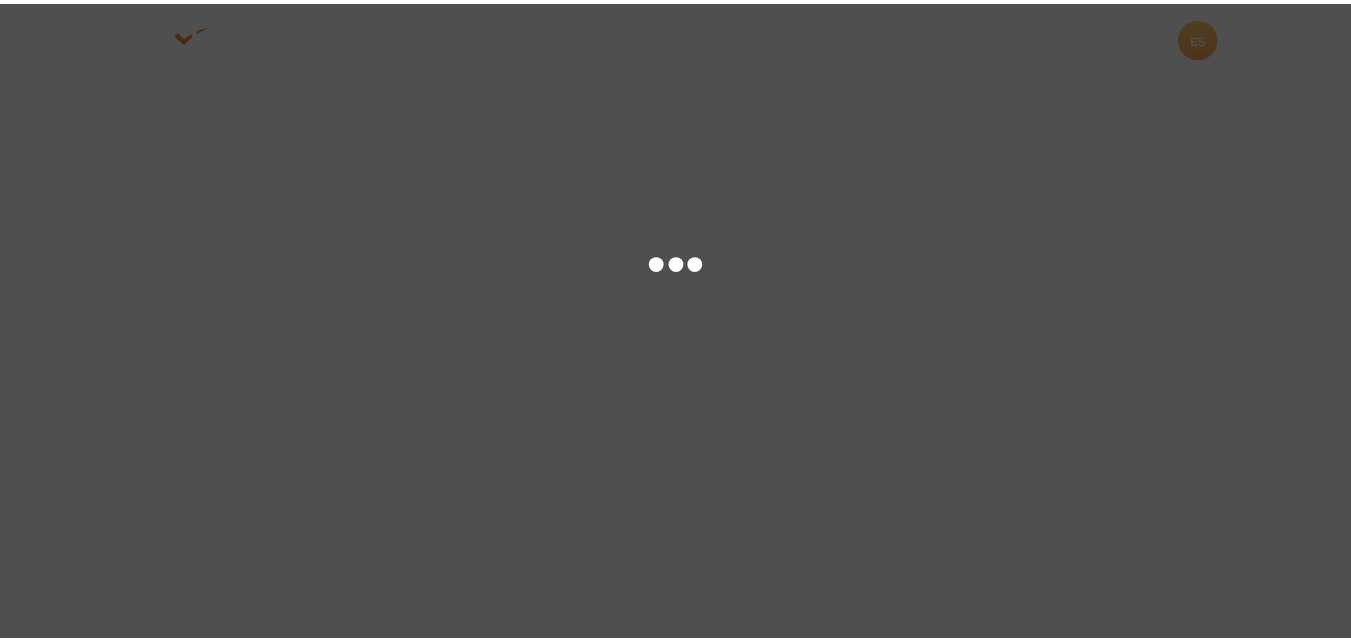 scroll, scrollTop: 0, scrollLeft: 0, axis: both 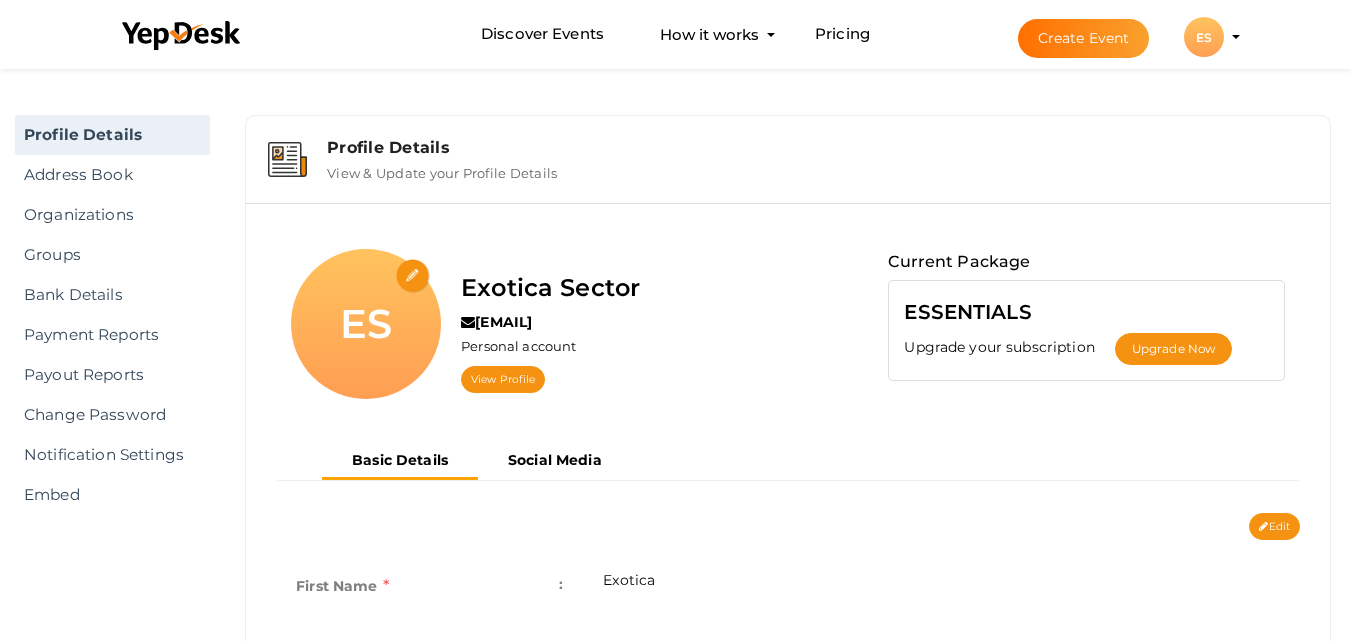 click at bounding box center (413, 276) 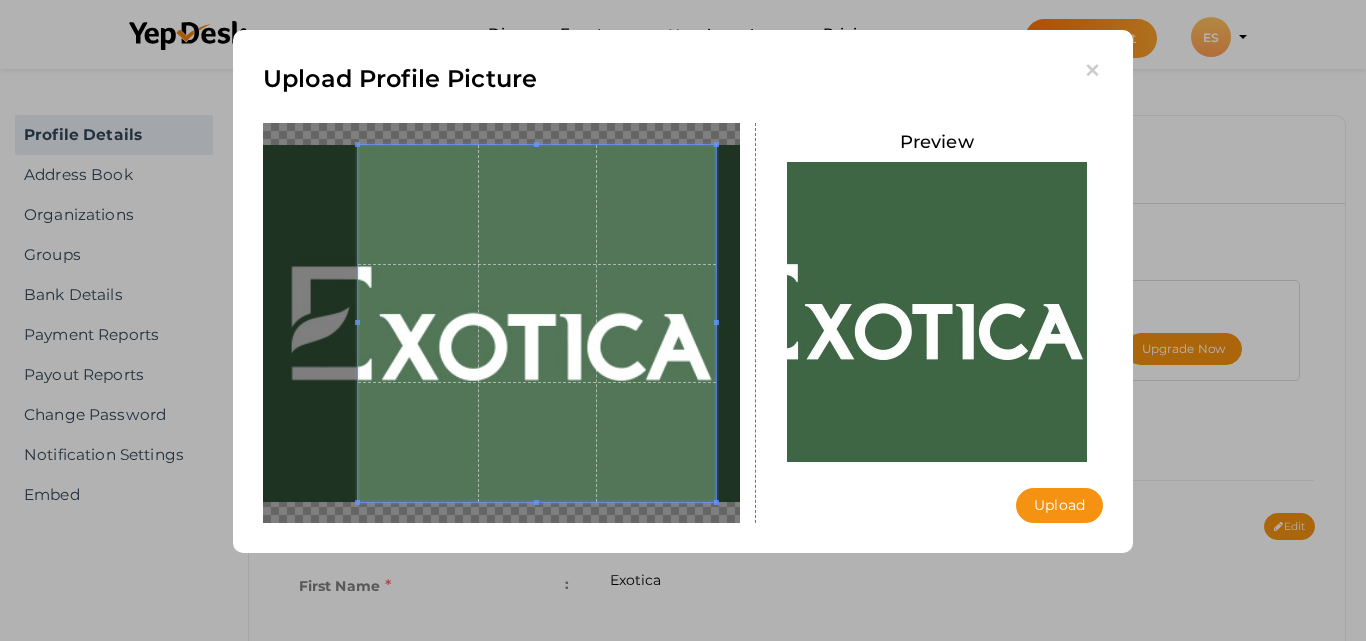 drag, startPoint x: 360, startPoint y: 323, endPoint x: 322, endPoint y: 318, distance: 38.327538 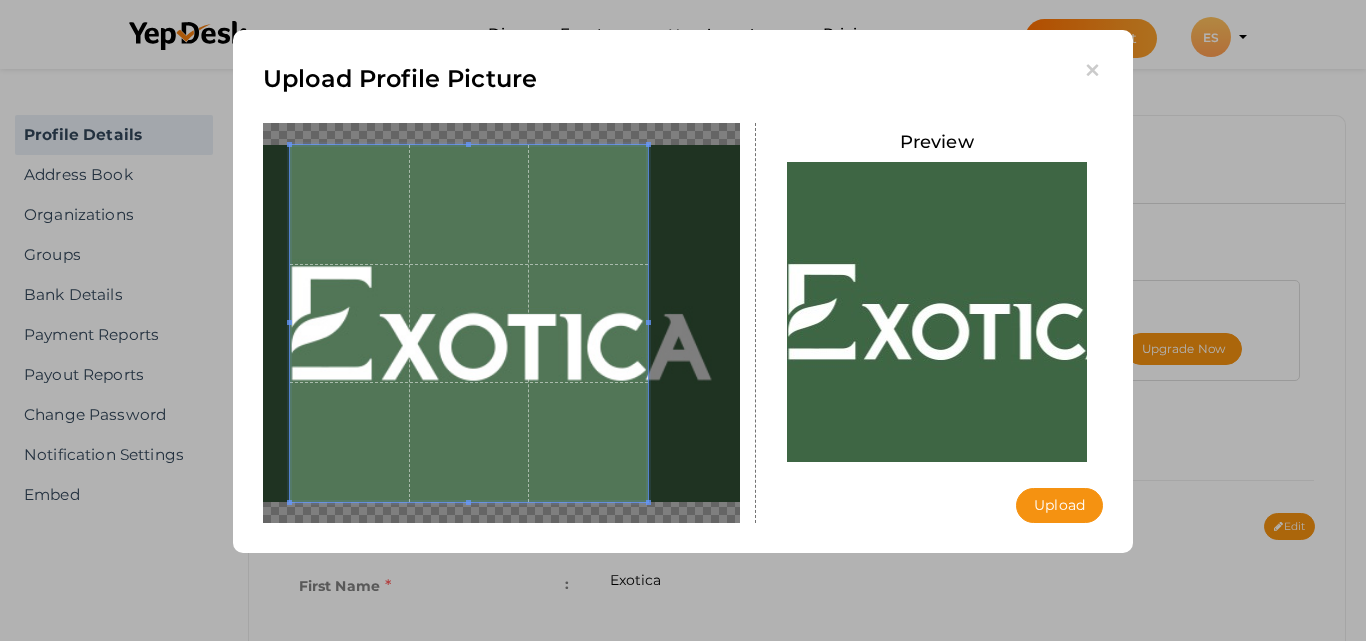 drag, startPoint x: 506, startPoint y: 324, endPoint x: 415, endPoint y: 300, distance: 94.11163 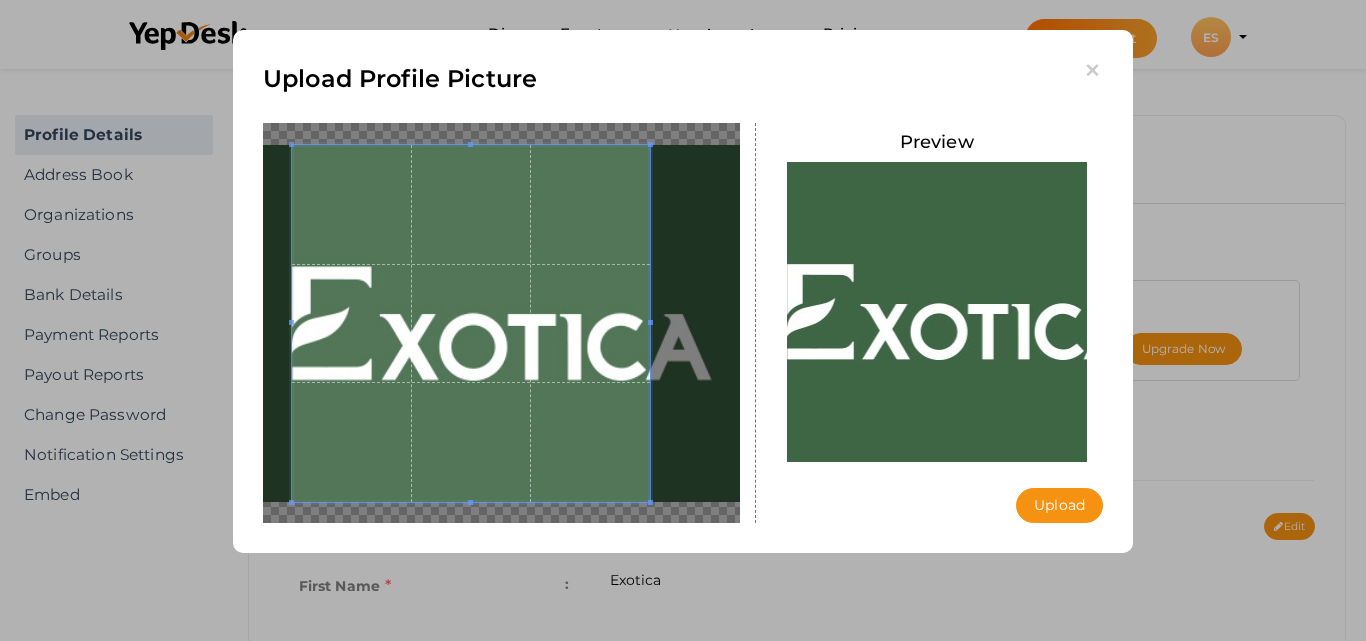 click at bounding box center [471, 324] 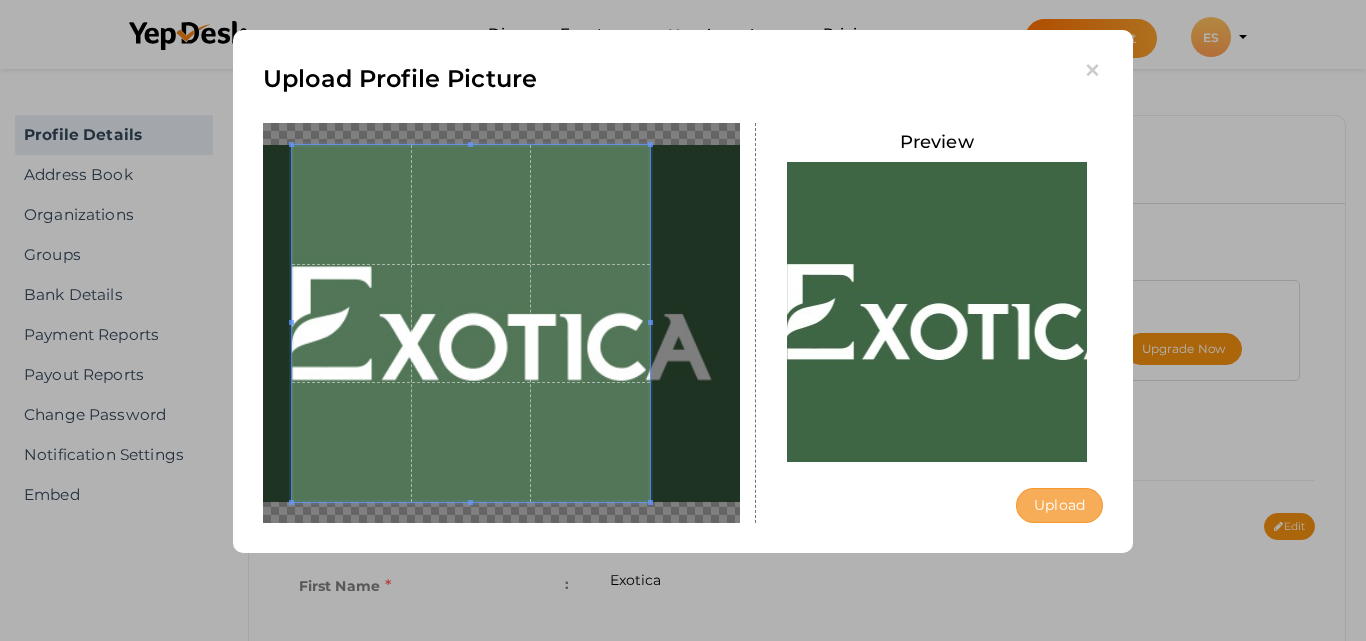 drag, startPoint x: 1066, startPoint y: 515, endPoint x: 184, endPoint y: 500, distance: 882.12756 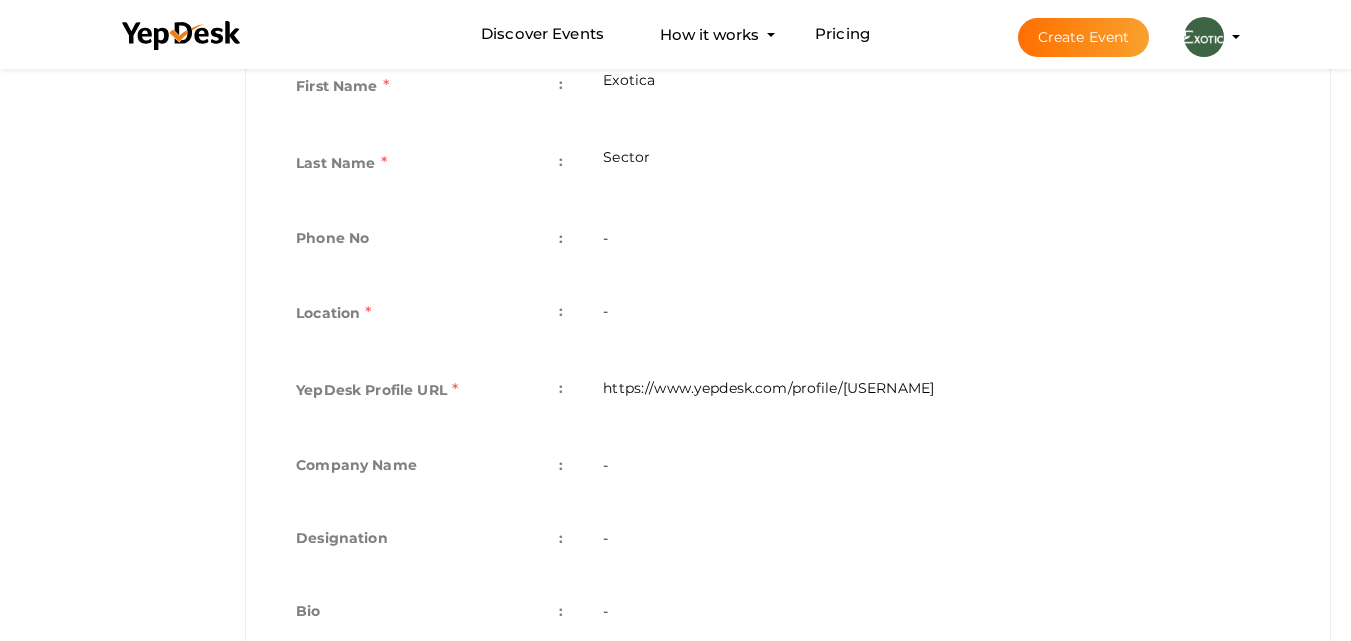 scroll, scrollTop: 586, scrollLeft: 0, axis: vertical 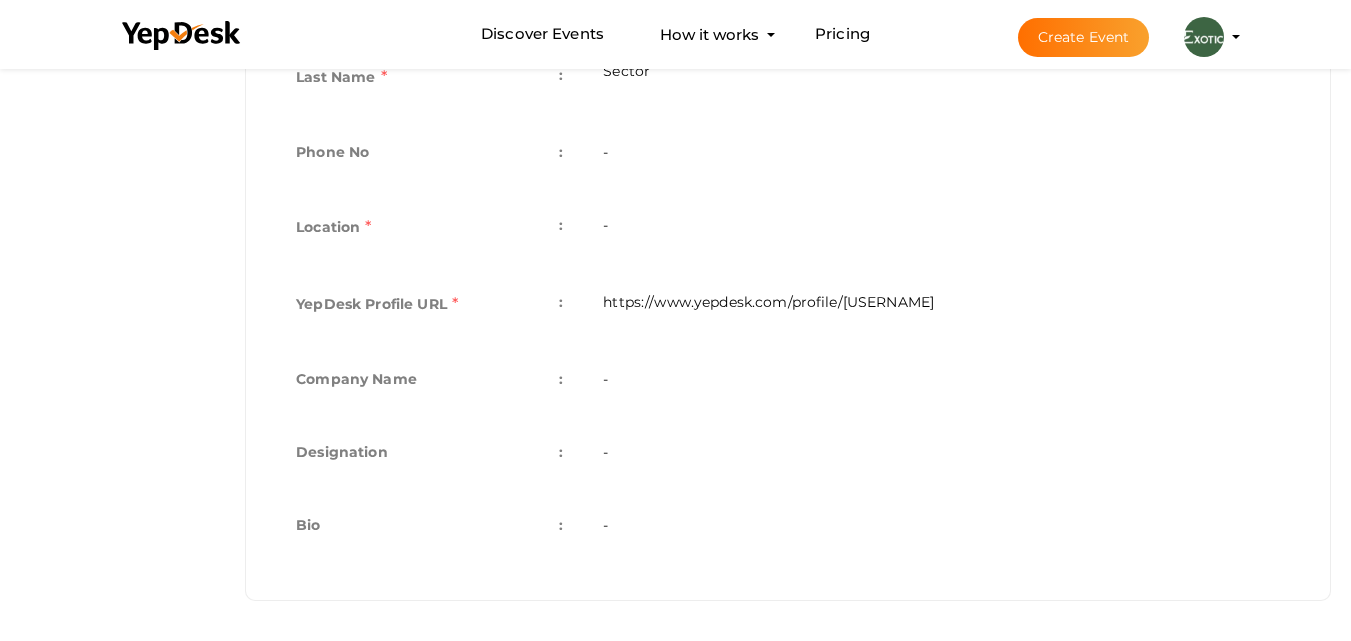 click on "-" at bounding box center [941, 527] 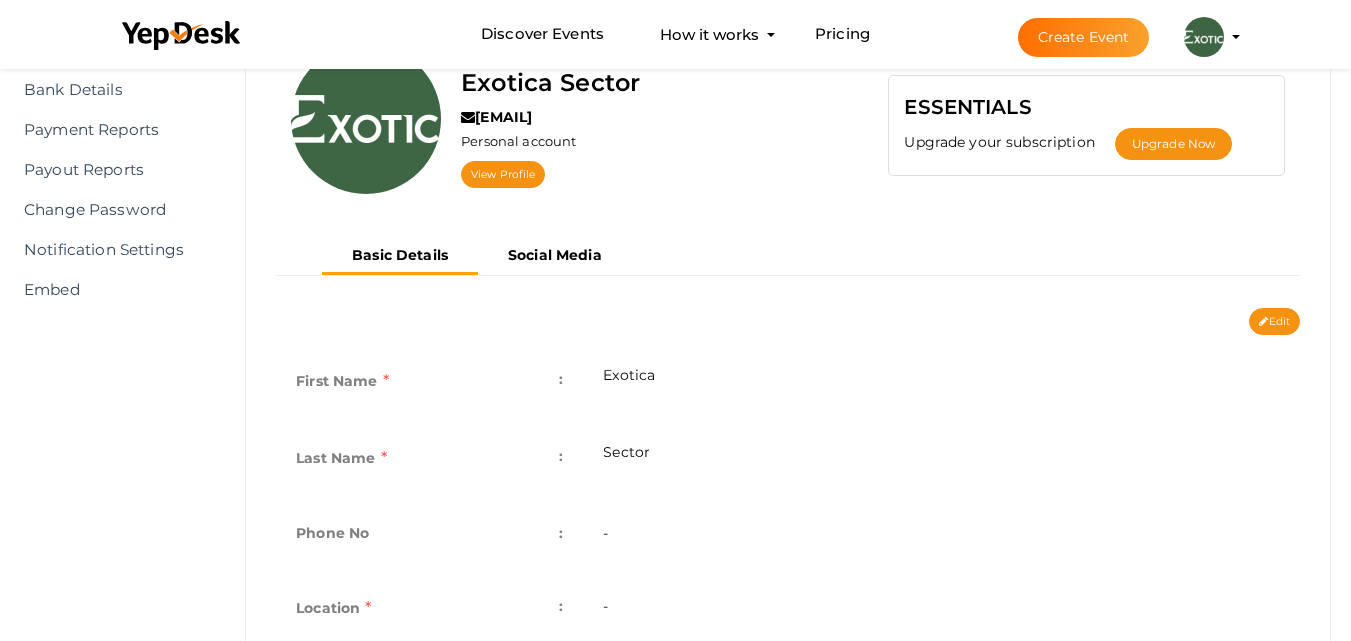 scroll, scrollTop: 253, scrollLeft: 0, axis: vertical 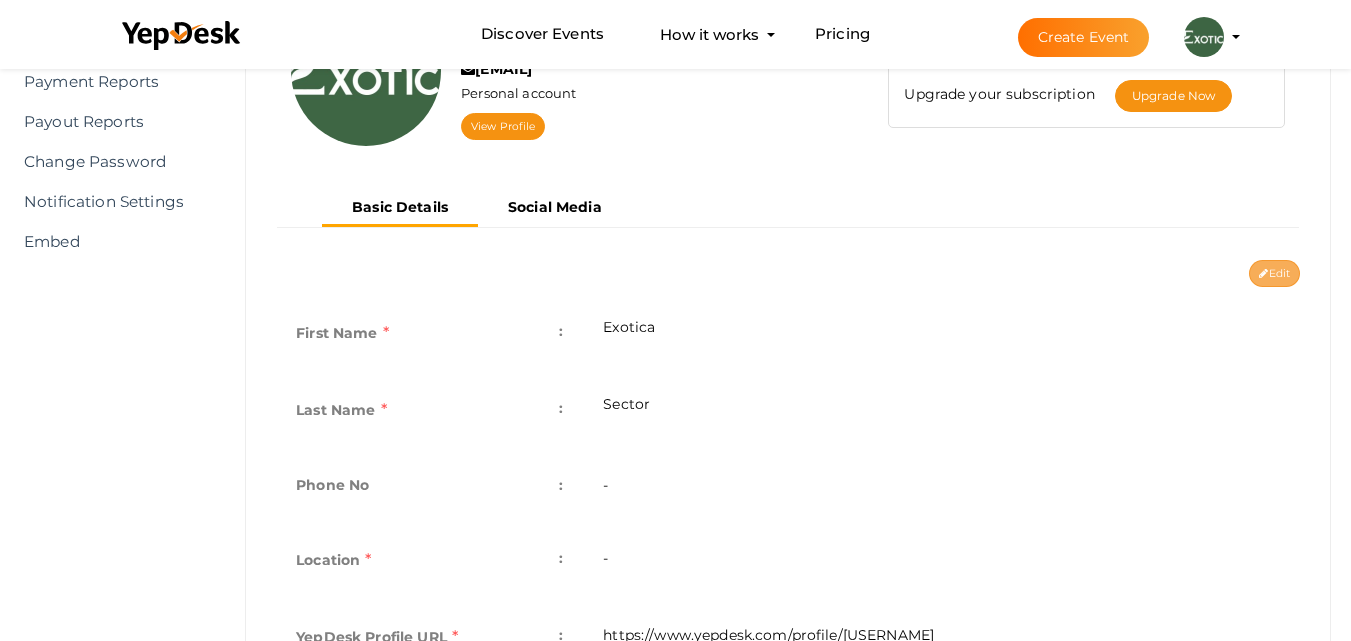 click on "Edit" at bounding box center (1274, 273) 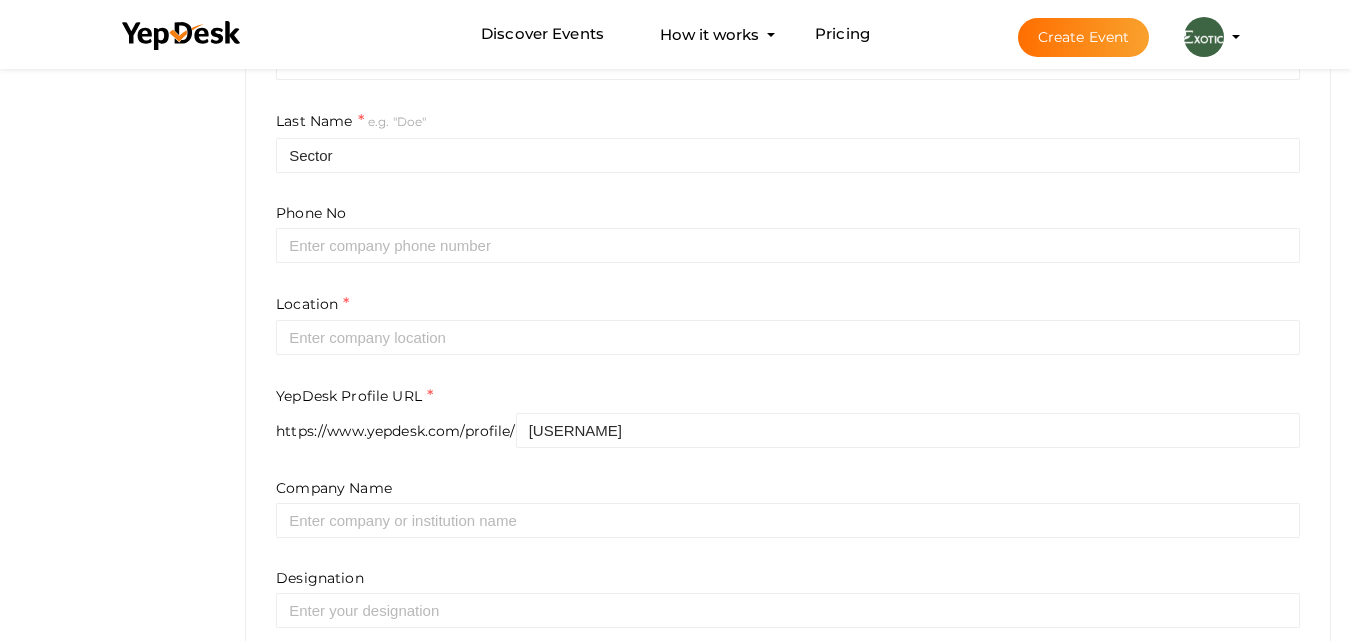 scroll, scrollTop: 586, scrollLeft: 0, axis: vertical 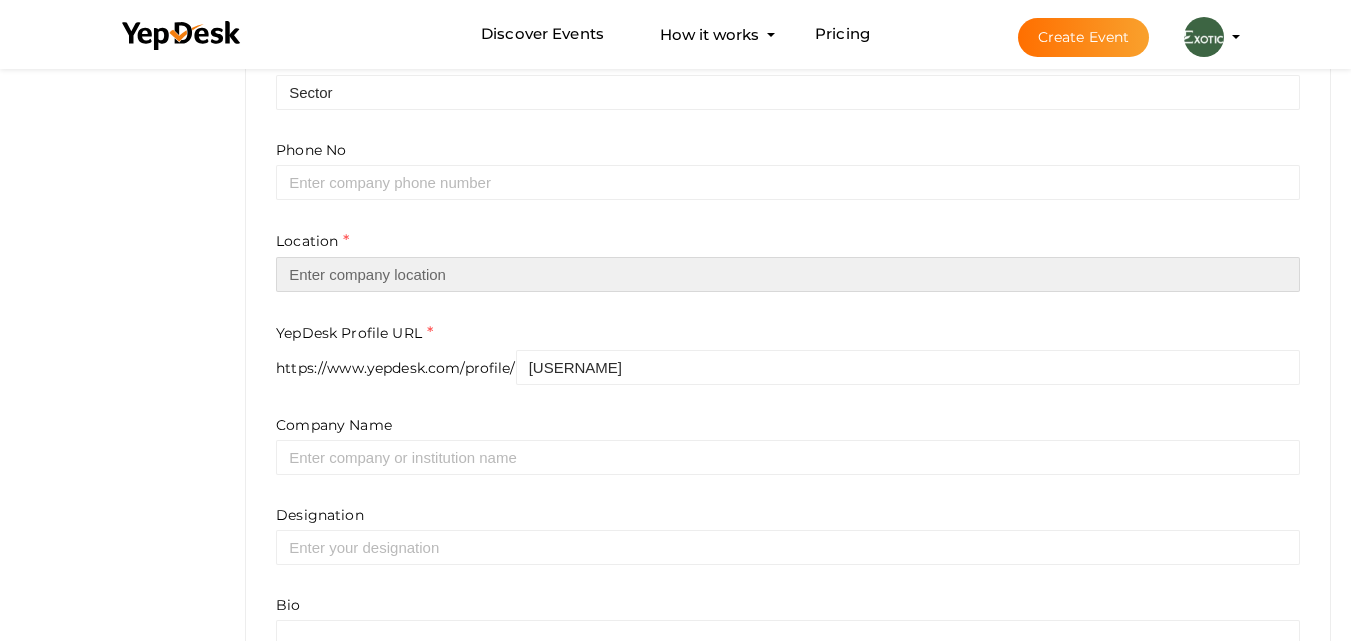 click at bounding box center (788, 274) 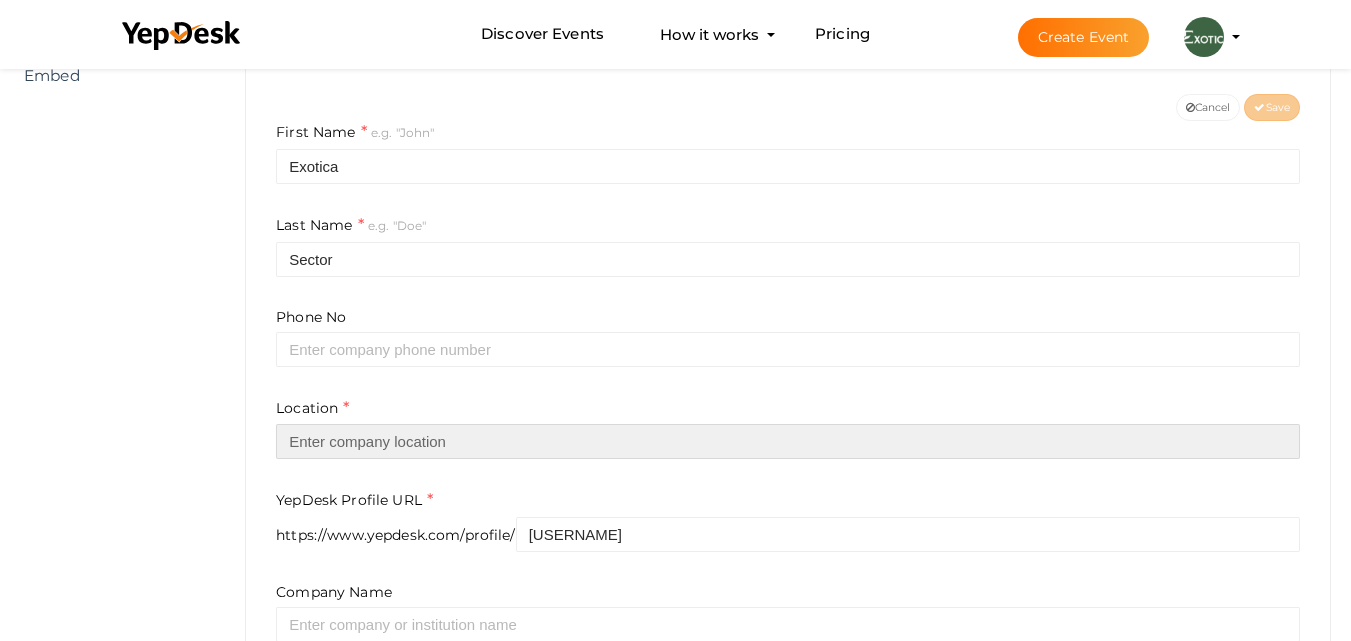 paste on "Greater Noida" 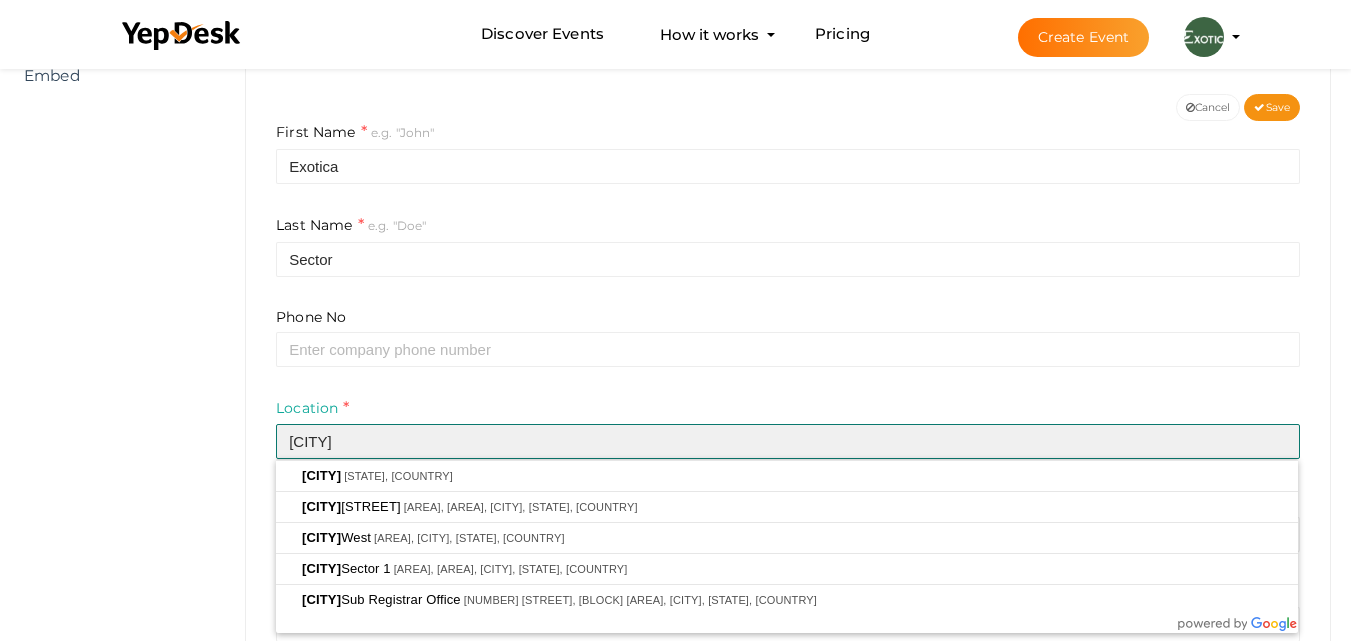 scroll, scrollTop: 586, scrollLeft: 0, axis: vertical 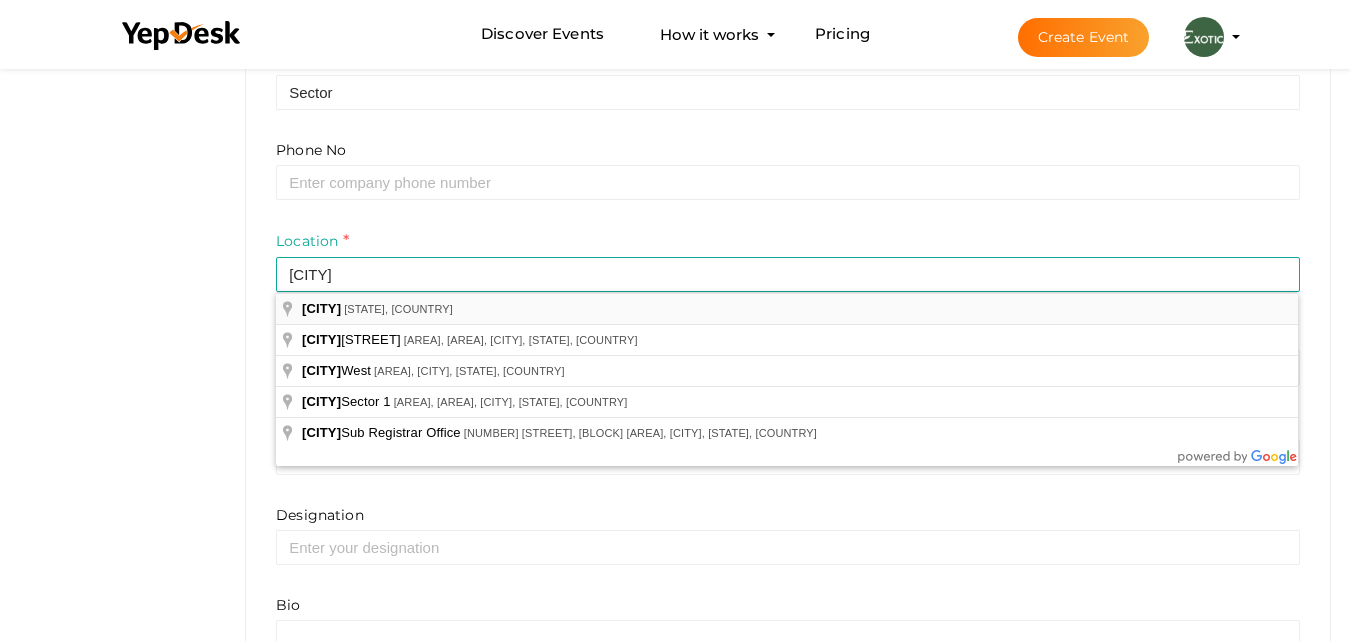 type on "[CITY], [STATE], [COUNTRY]" 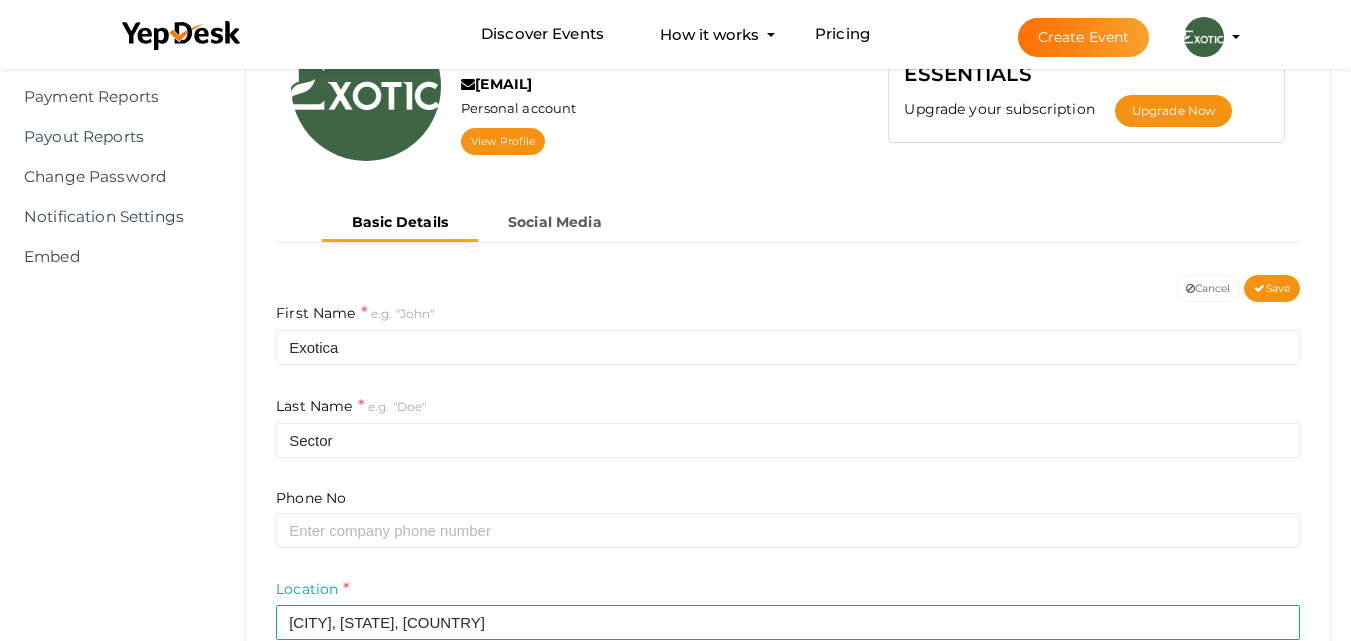 scroll, scrollTop: 738, scrollLeft: 0, axis: vertical 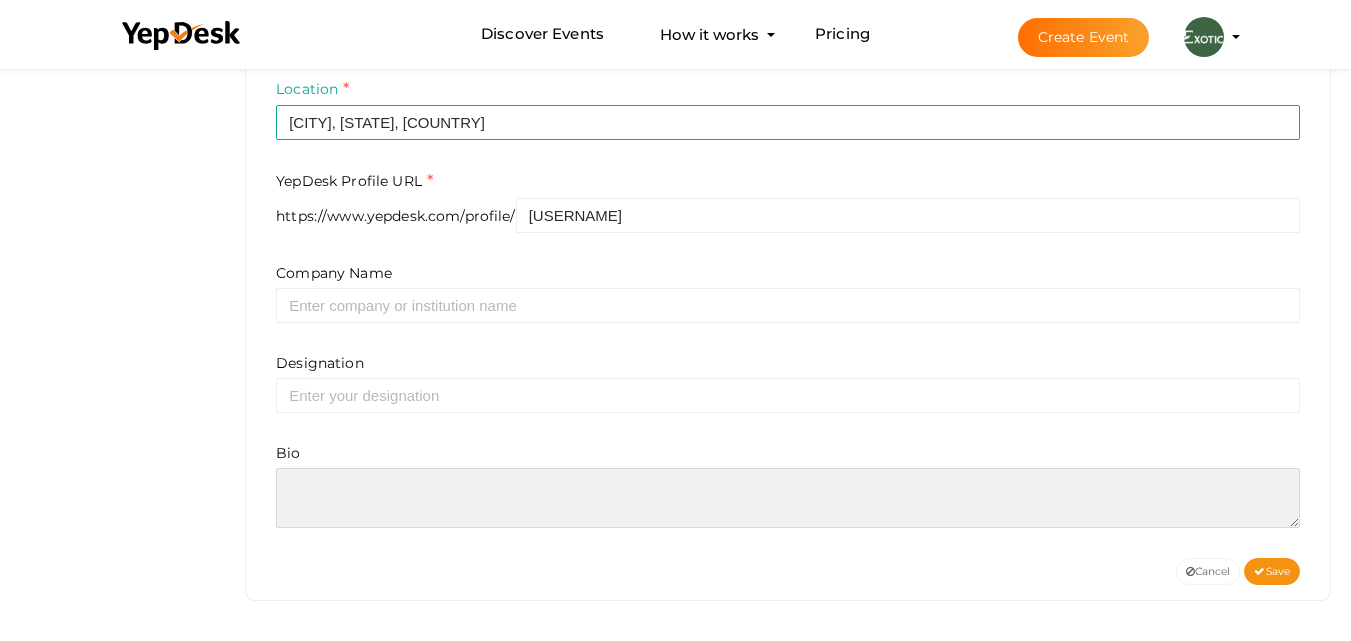 click at bounding box center [788, 498] 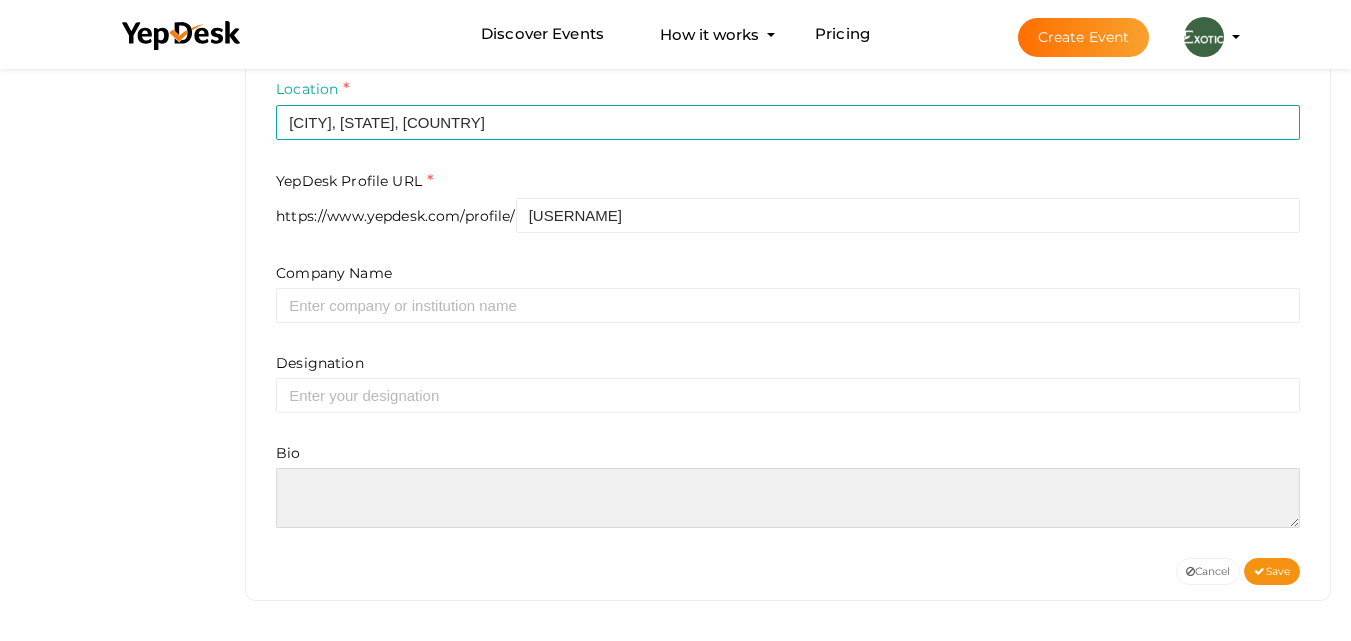 paste on "[FIRST] [LAST] stands out as a modern residential hub along the Yamuna Expressway, offering 2, 3 & 4 BHK homes with superior amenities." 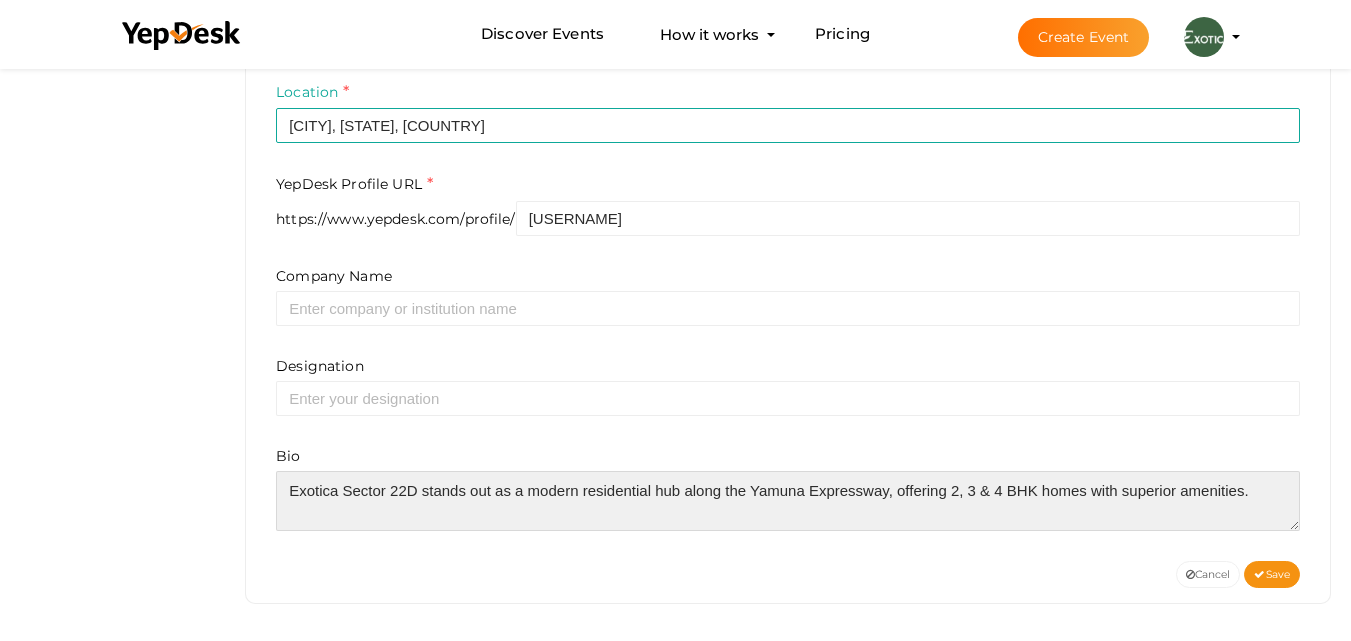 scroll, scrollTop: 738, scrollLeft: 0, axis: vertical 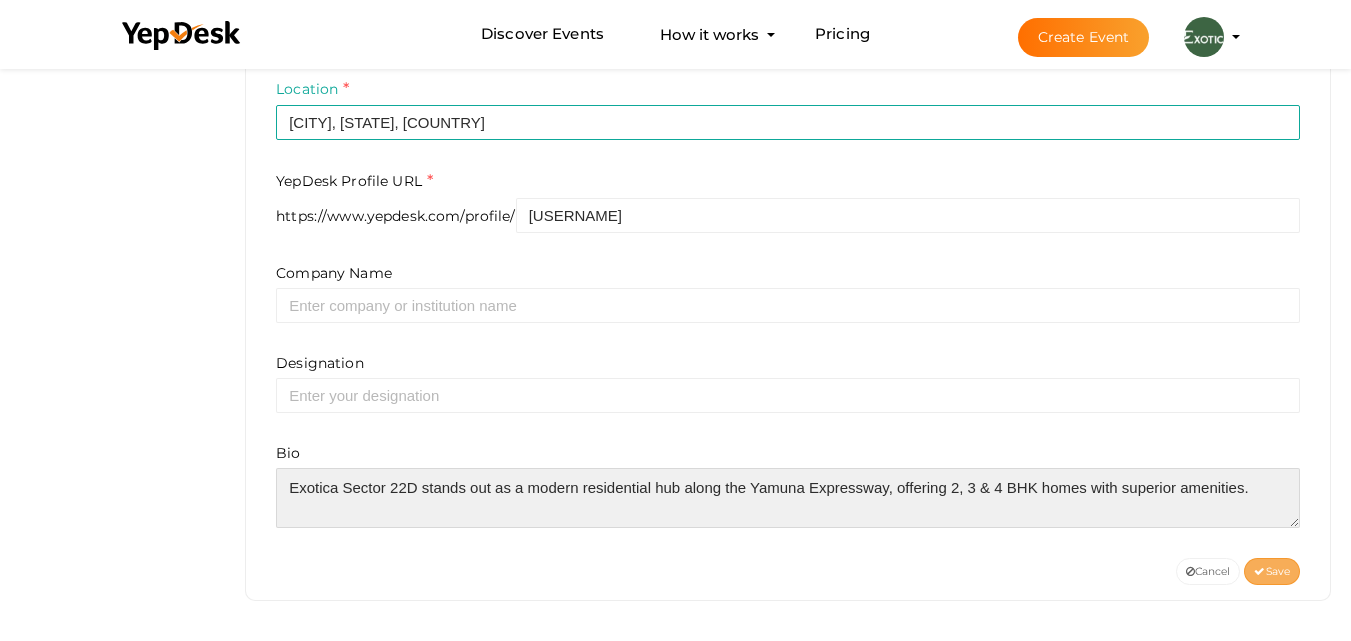 type on "[FIRST] [LAST] stands out as a modern residential hub along the Yamuna Expressway, offering 2, 3 & 4 BHK homes with superior amenities." 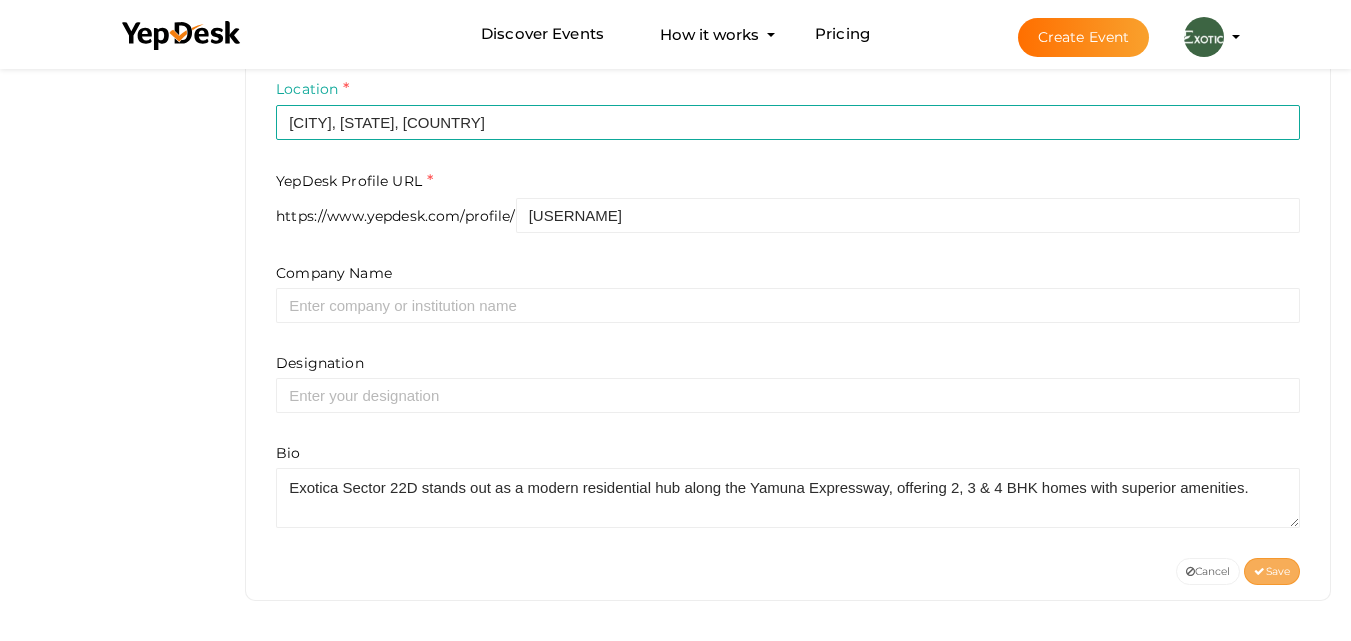 click on "Save" at bounding box center [1272, 571] 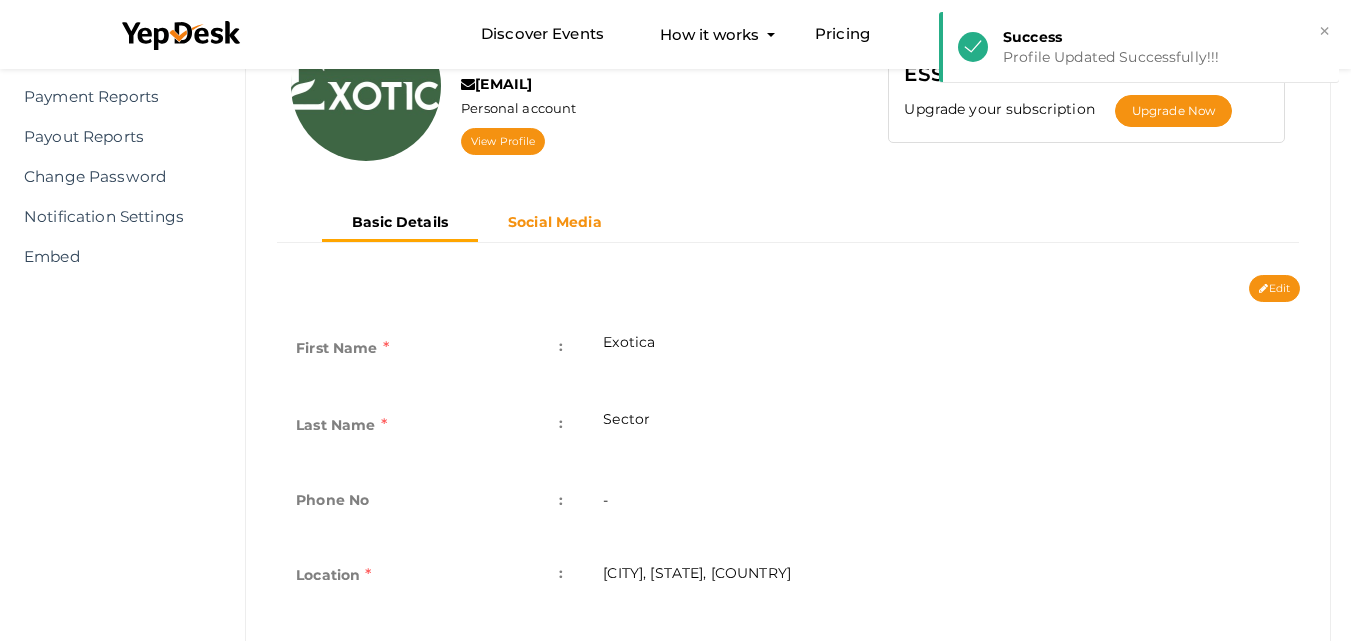 click on "Social Media" at bounding box center [555, 222] 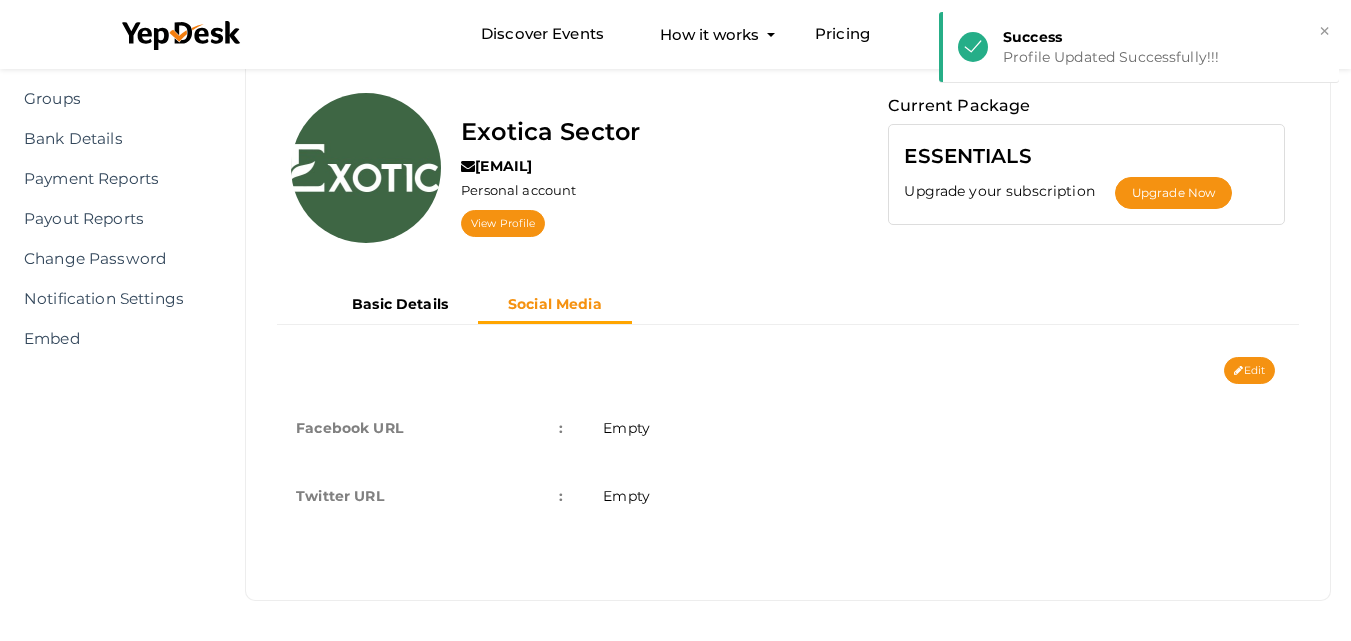 scroll, scrollTop: 156, scrollLeft: 0, axis: vertical 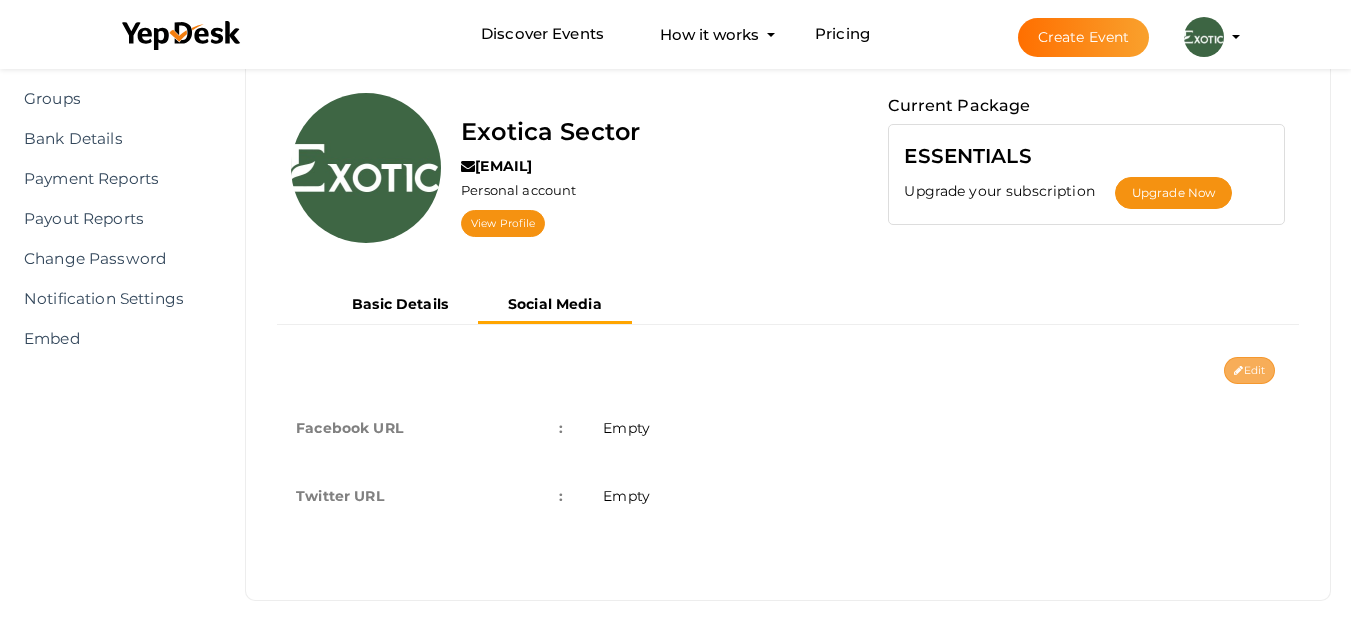 click on "Edit" at bounding box center [1249, 370] 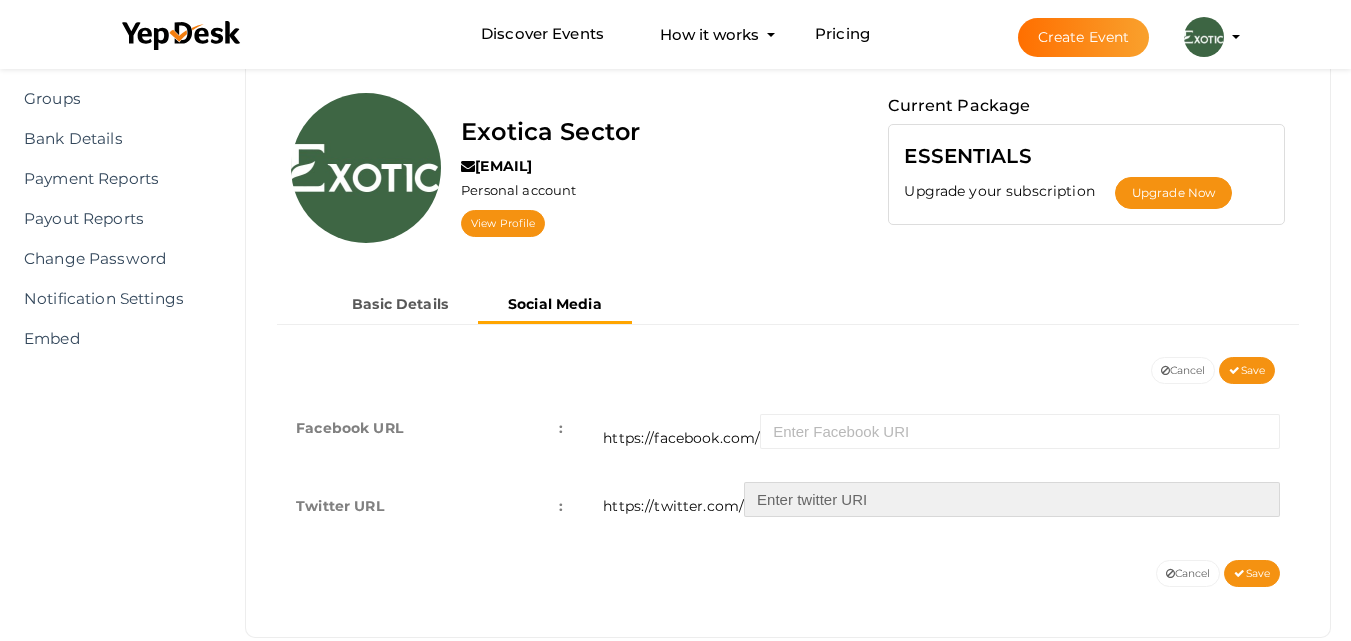click at bounding box center [1012, 499] 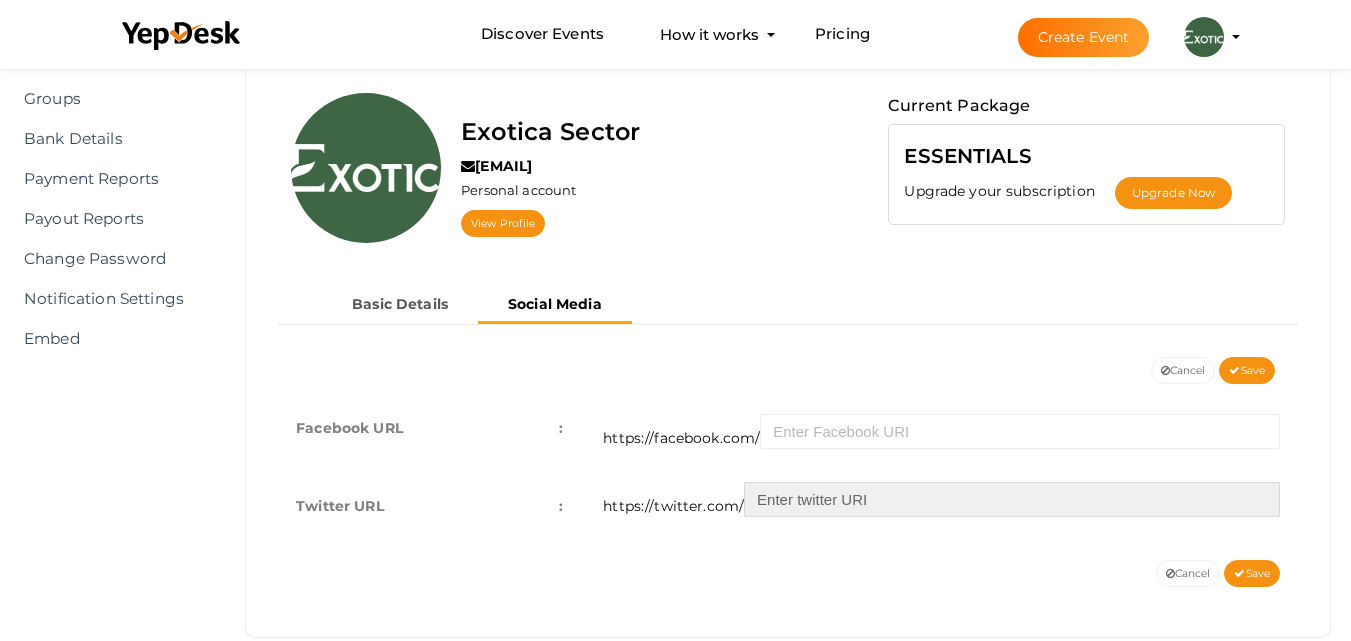 paste on "exoticasector" 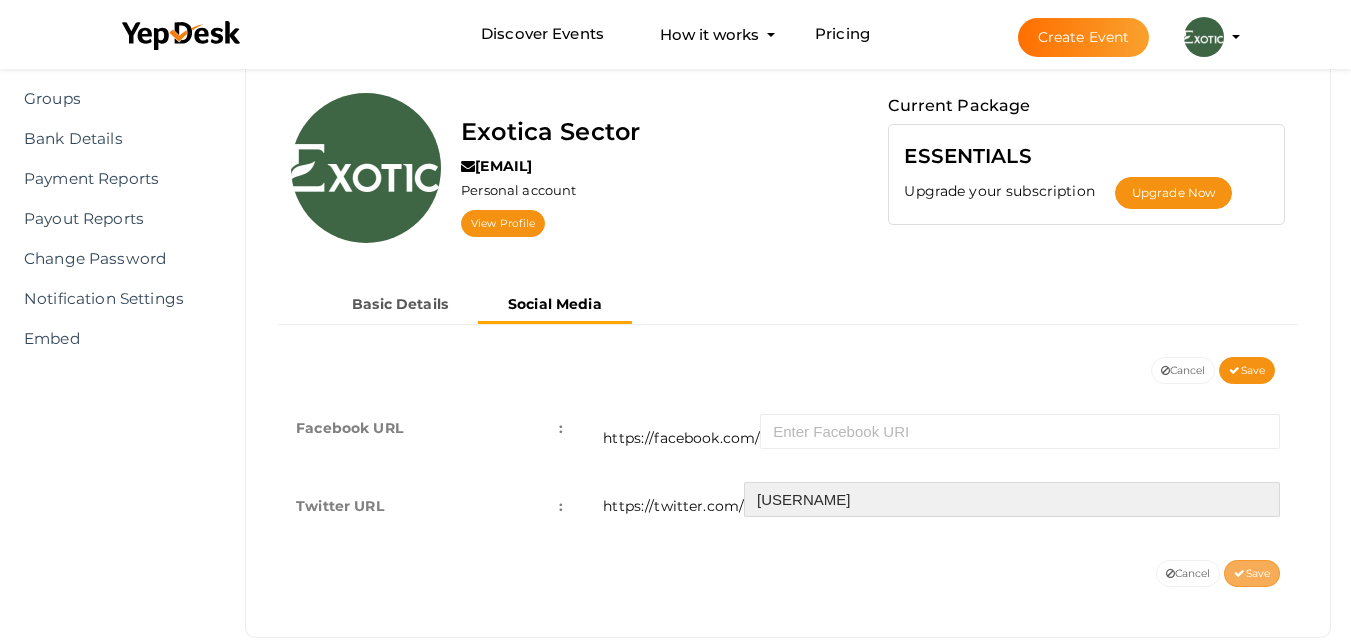 type on "exoticasector" 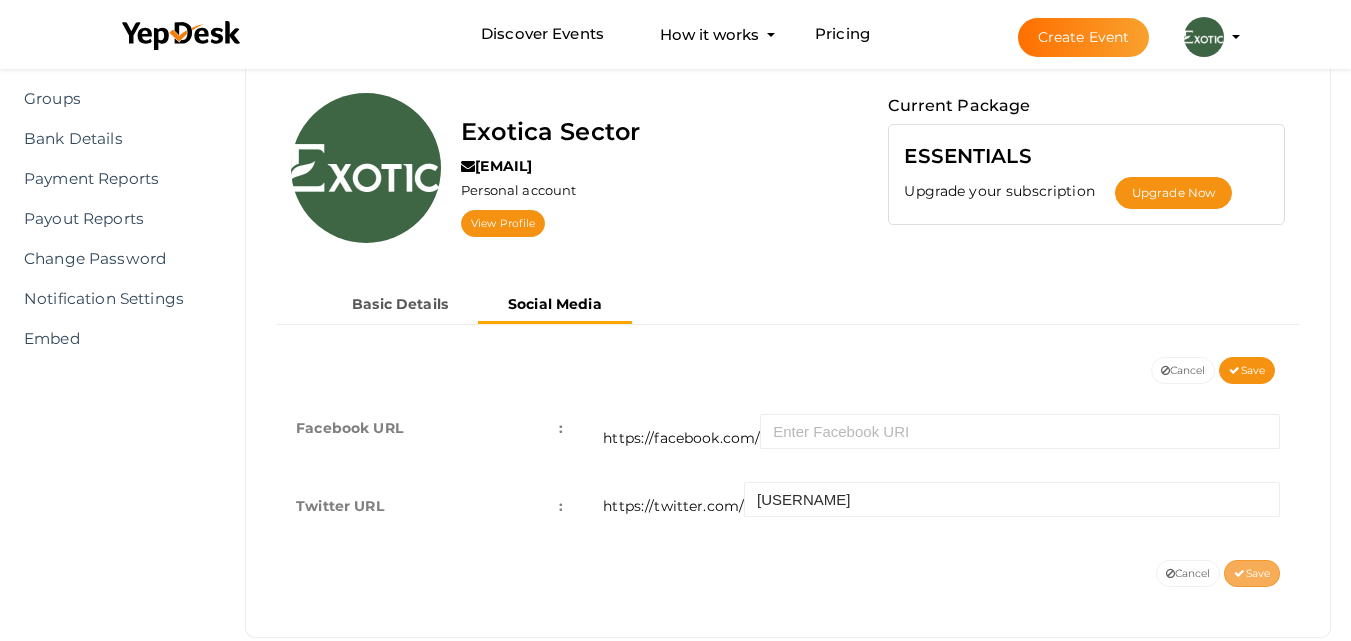 click on "Save" at bounding box center (1252, 573) 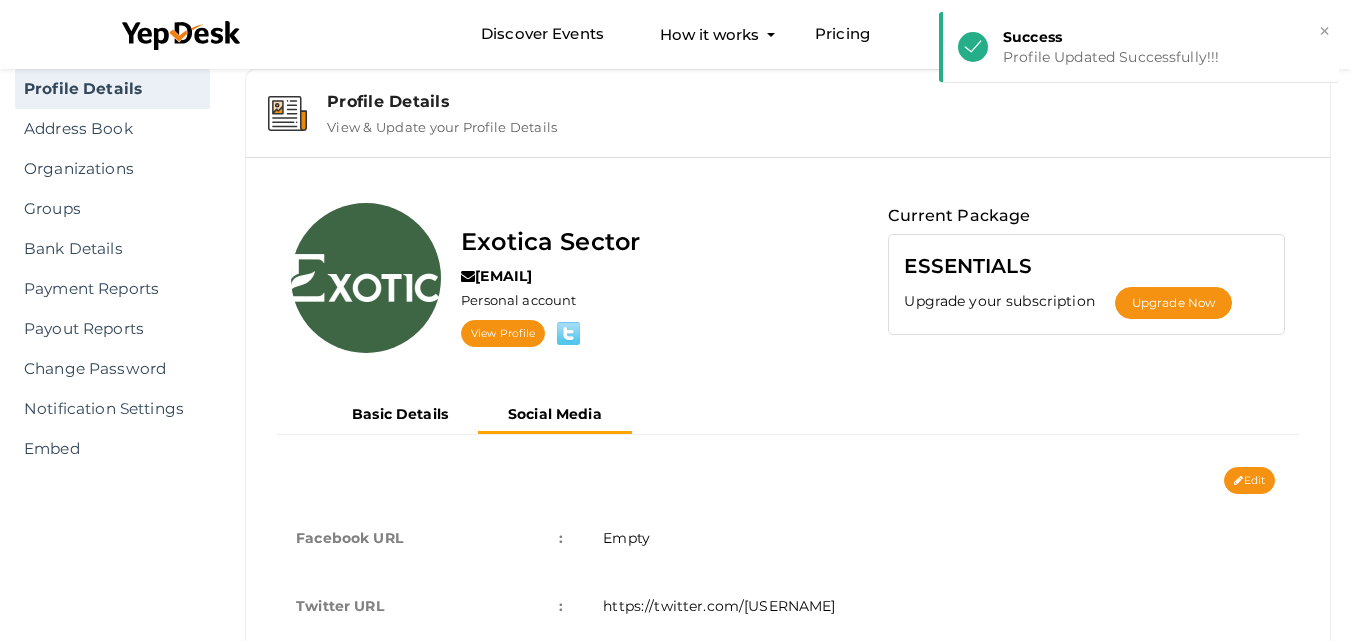 scroll, scrollTop: 0, scrollLeft: 0, axis: both 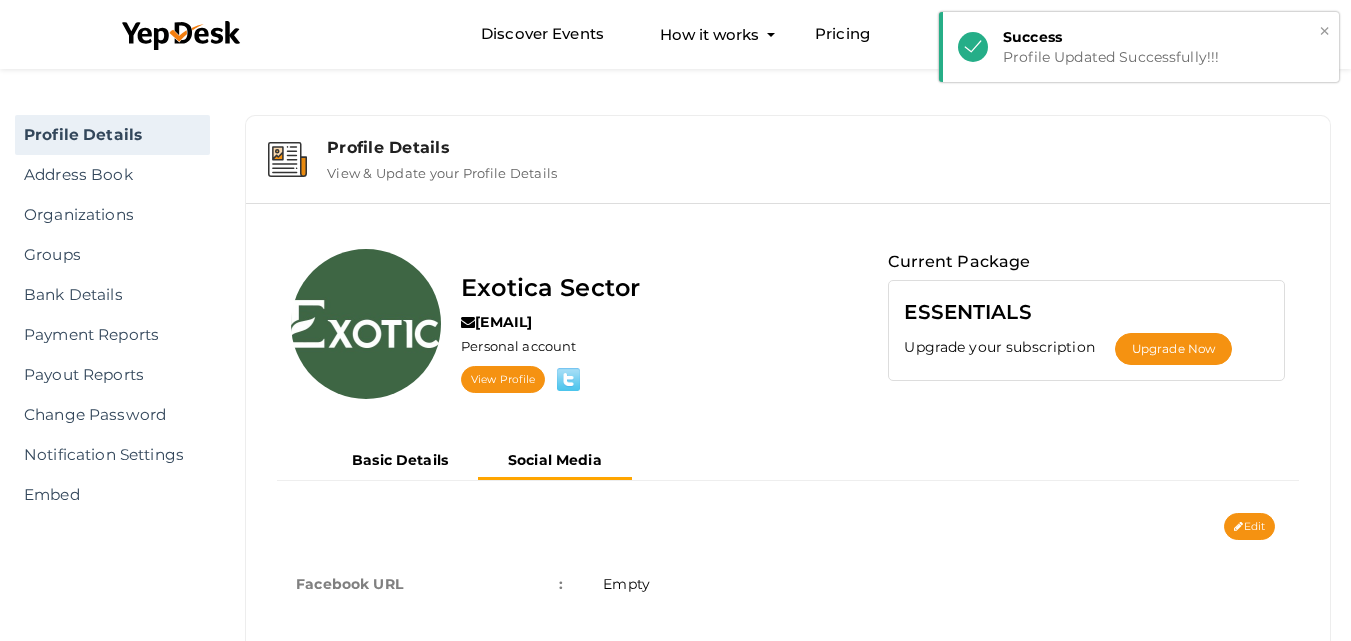 click on "×" at bounding box center (1324, 31) 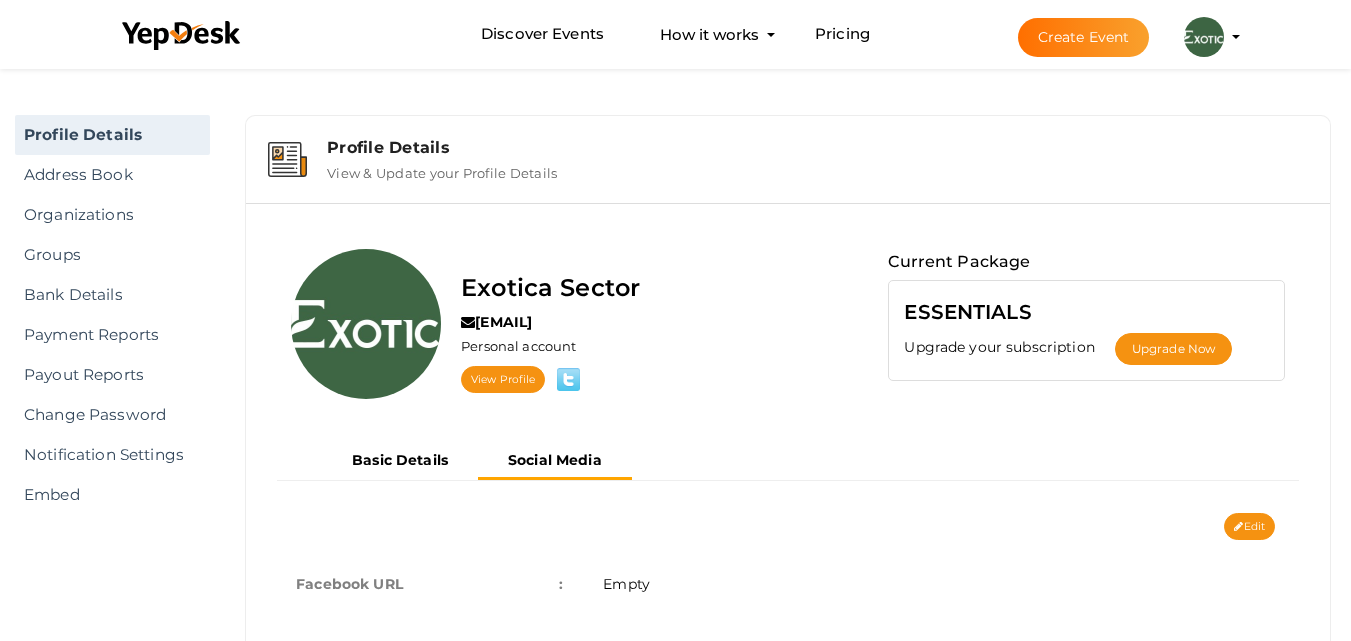 click at bounding box center (1204, 37) 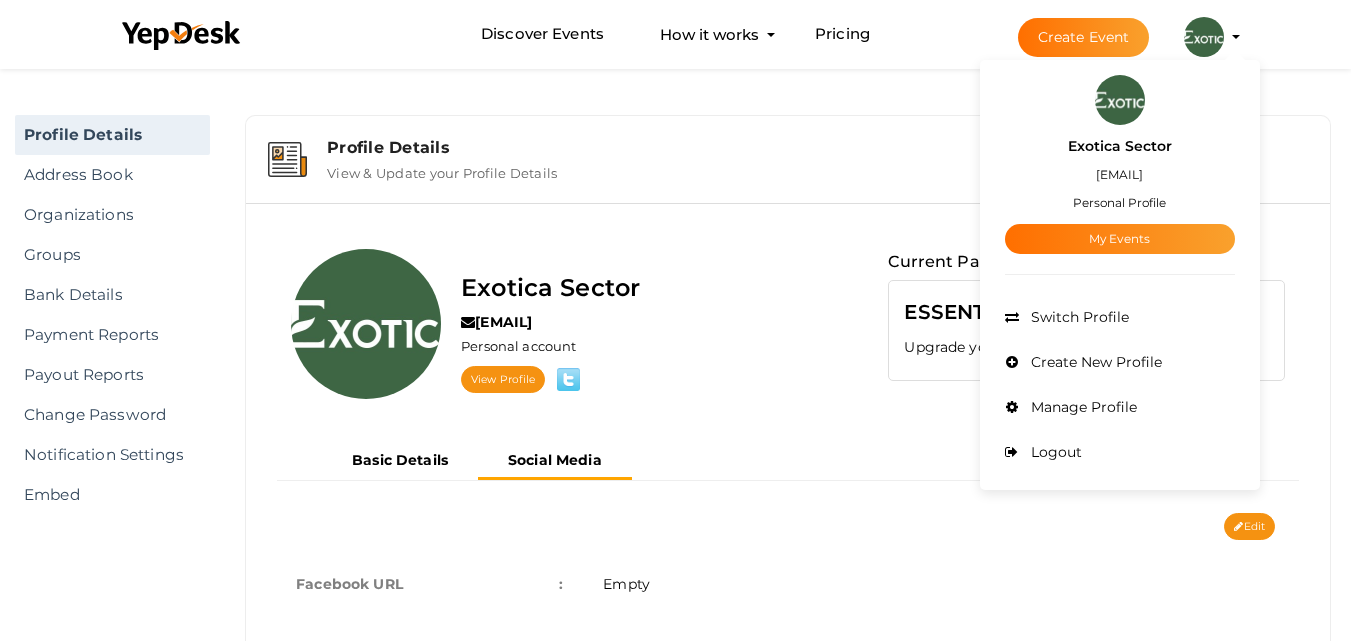 click at bounding box center (1120, 100) 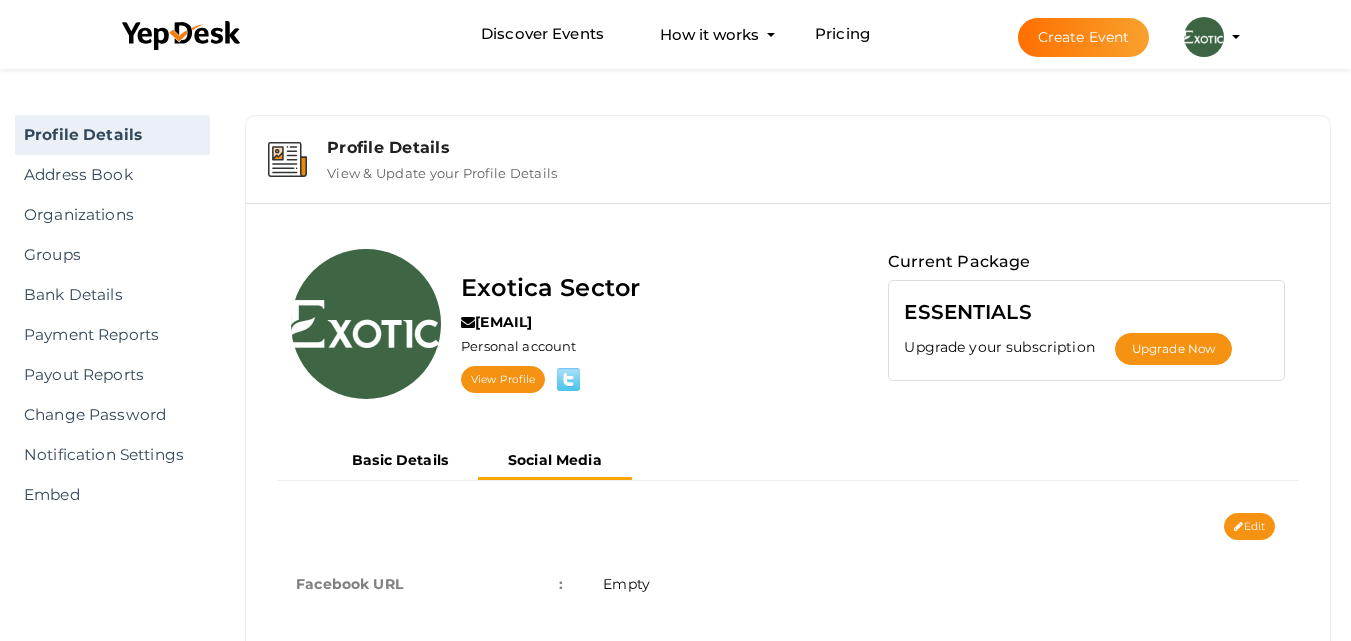 click on "Profile
Details
Address
Book
Organizations
Groups
Members
SaaS App Users
Submitted Events
Integrations
Bank
Details
Payment Reports
Payout
Reports
Change Password
Notification
Settings
Embed
Profile Details
View & Update your Profile Details" at bounding box center (675, 84) 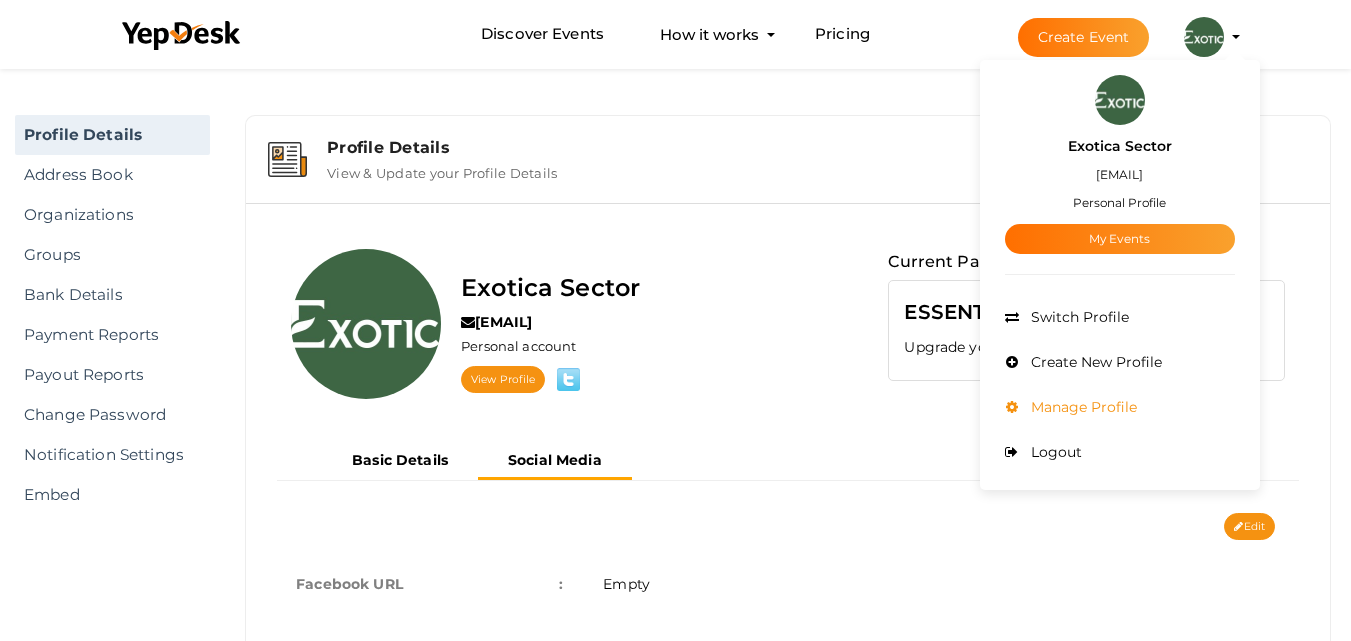 click on "Manage Profile" at bounding box center (1081, 407) 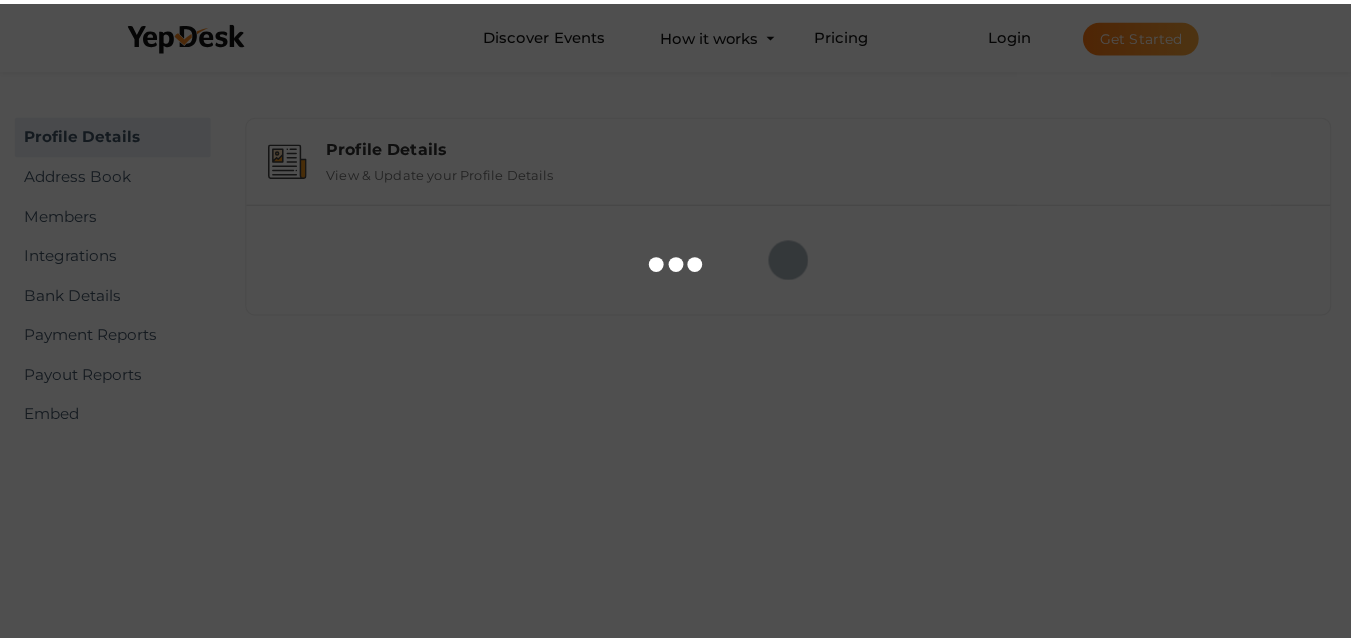 scroll, scrollTop: 0, scrollLeft: 0, axis: both 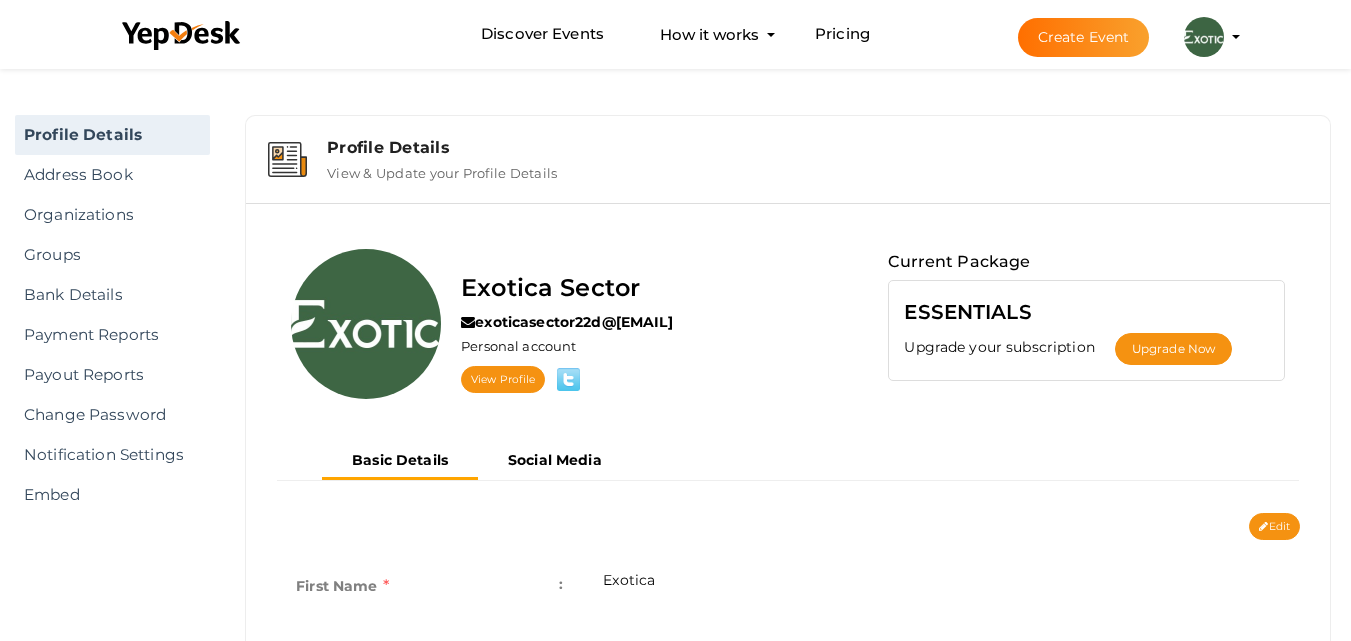 click on "View & Update your Profile Details" at bounding box center (442, 169) 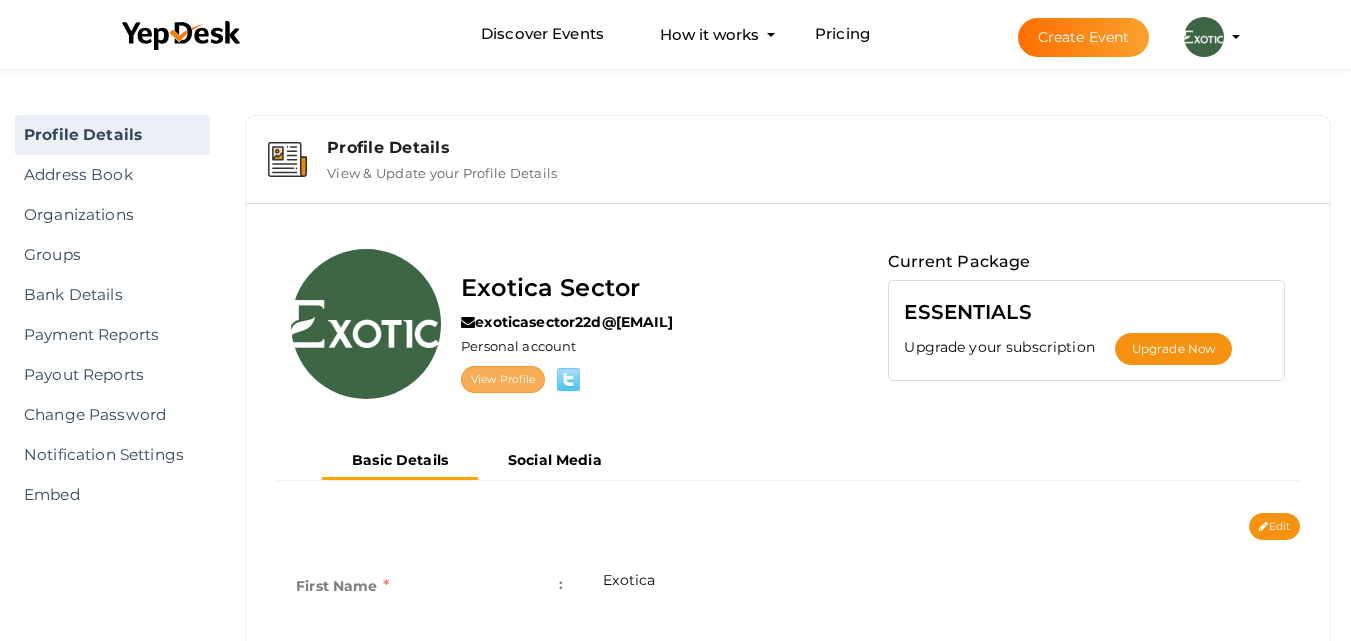 click on "View Profile" at bounding box center (503, 379) 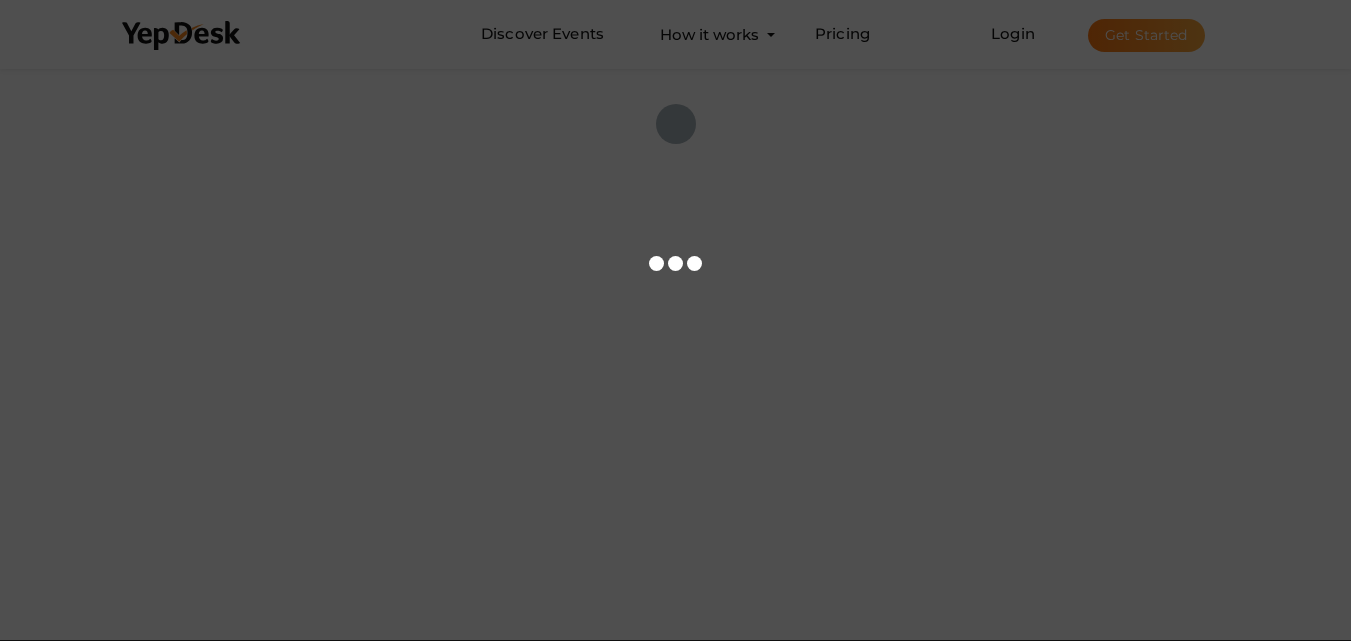scroll, scrollTop: 0, scrollLeft: 0, axis: both 